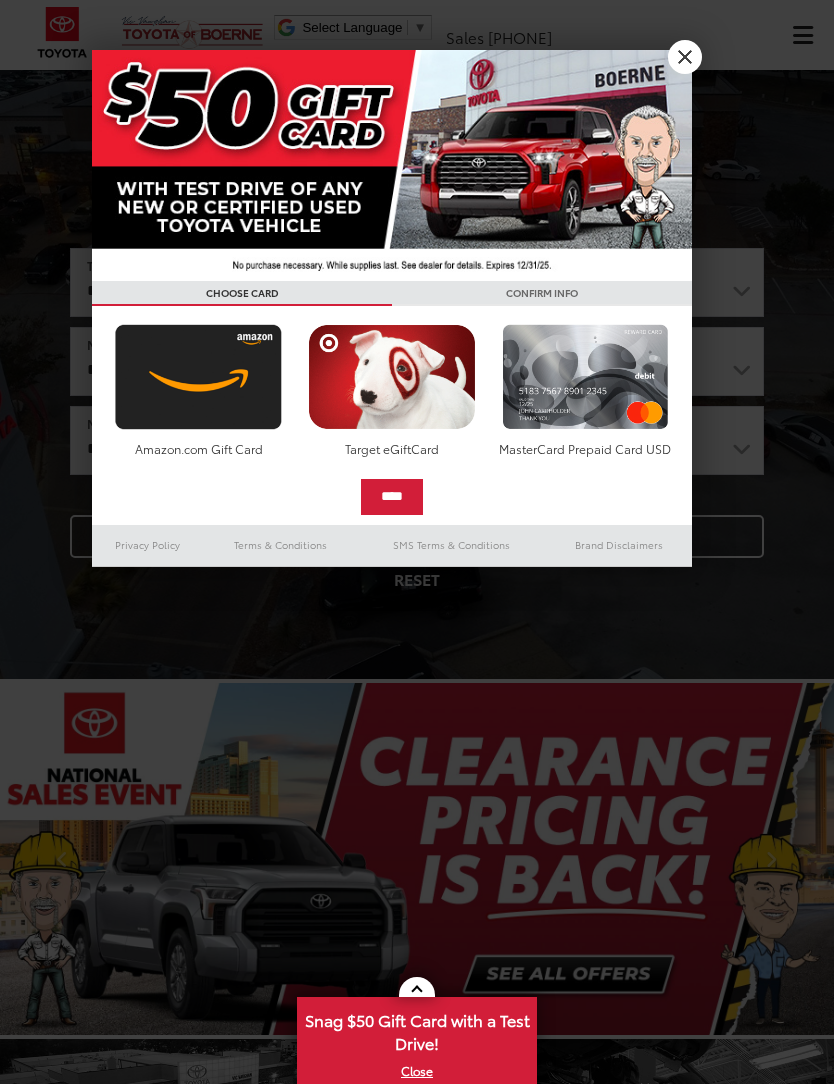 scroll, scrollTop: 0, scrollLeft: 0, axis: both 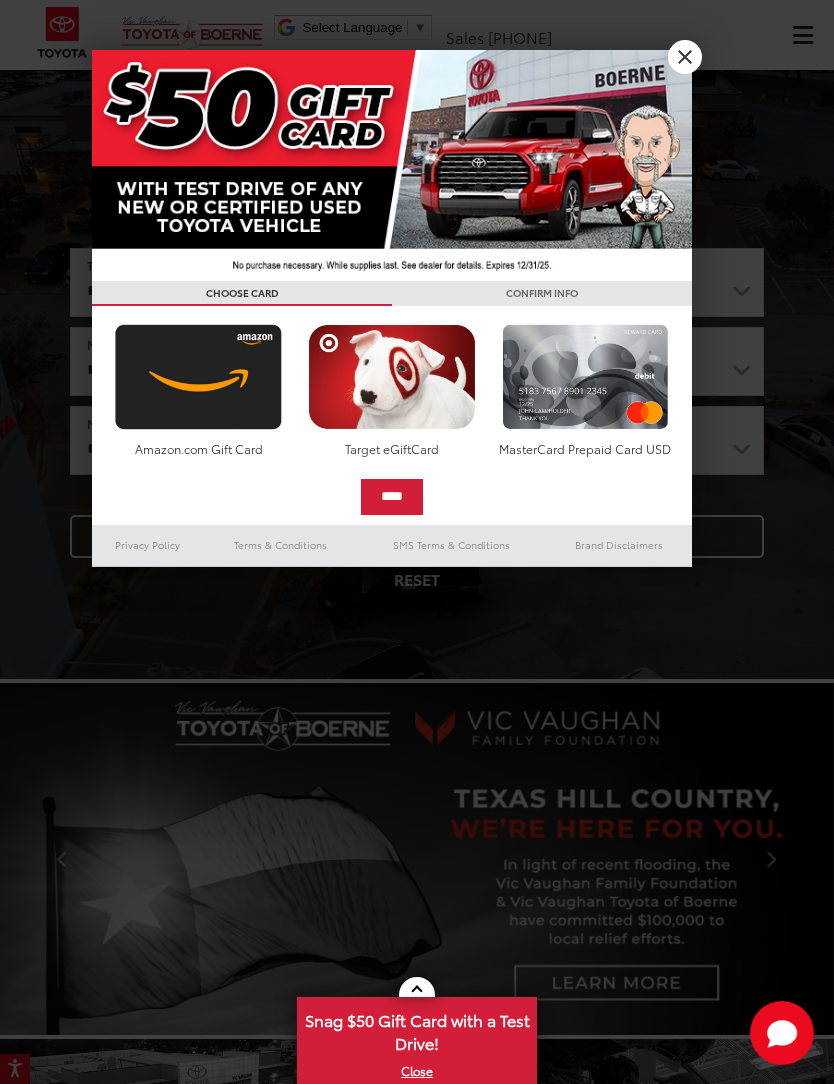 click on "X" at bounding box center [685, 57] 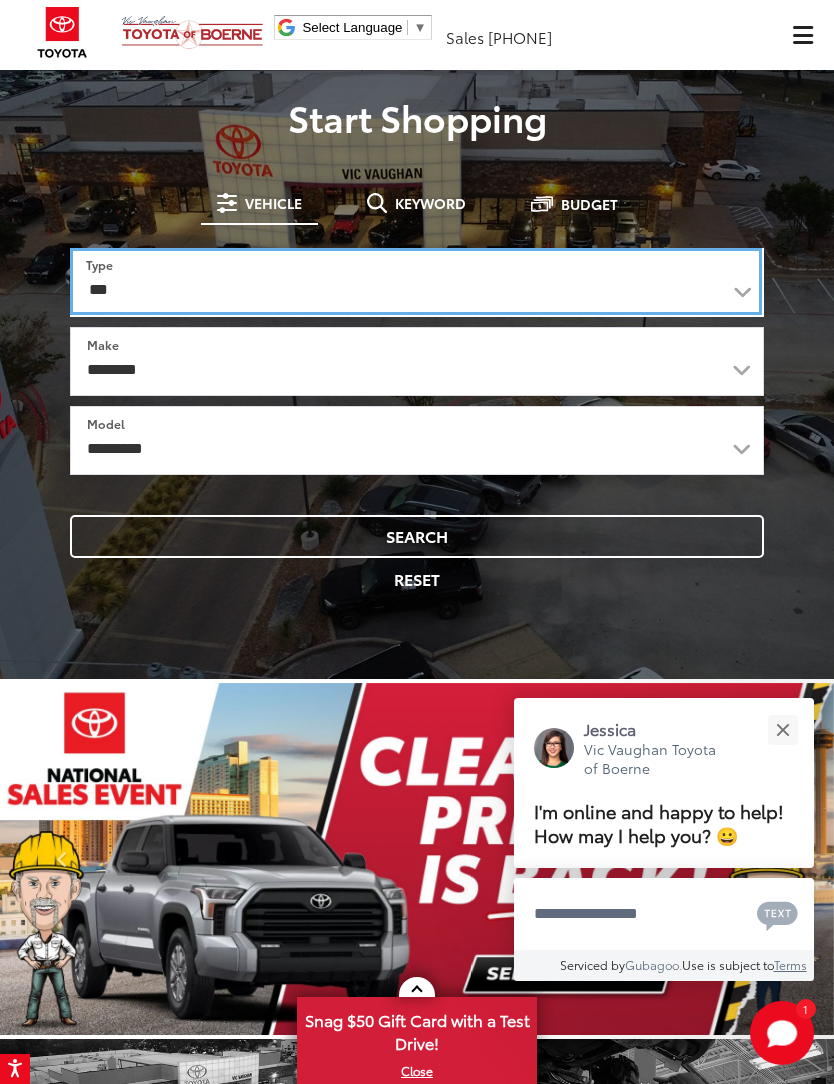 click on "***
***
****
*********" at bounding box center (416, 281) 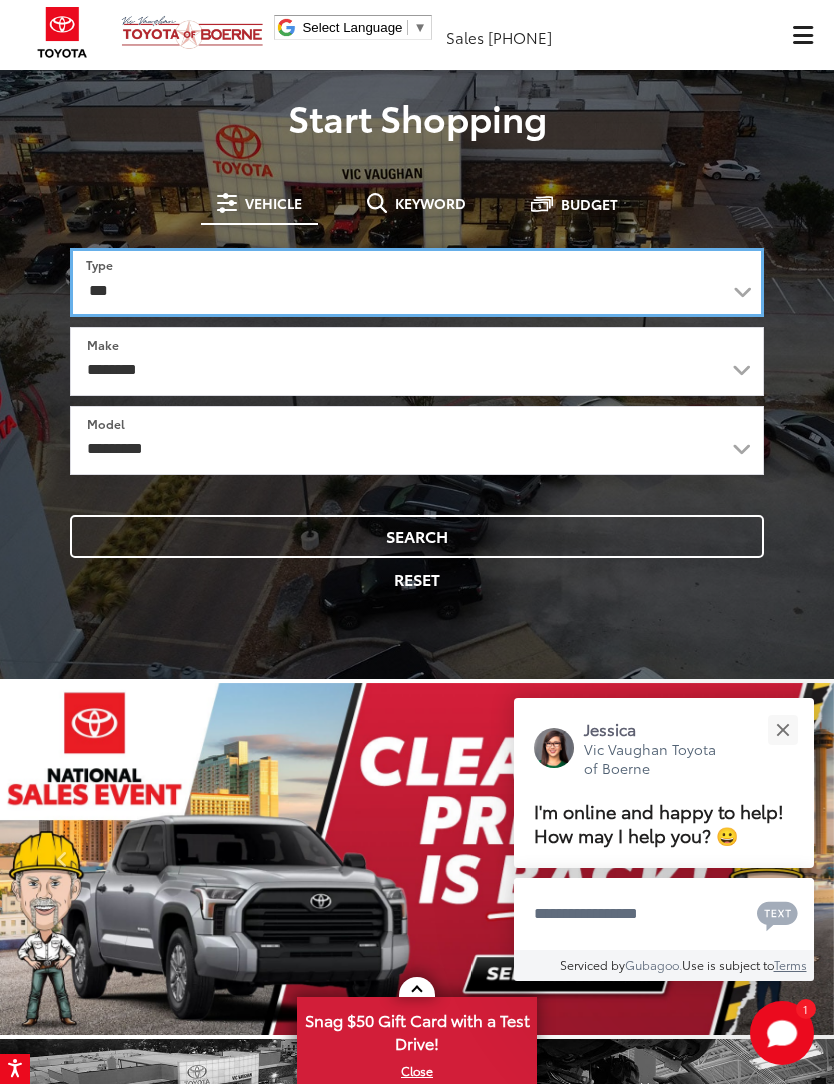 select on "******" 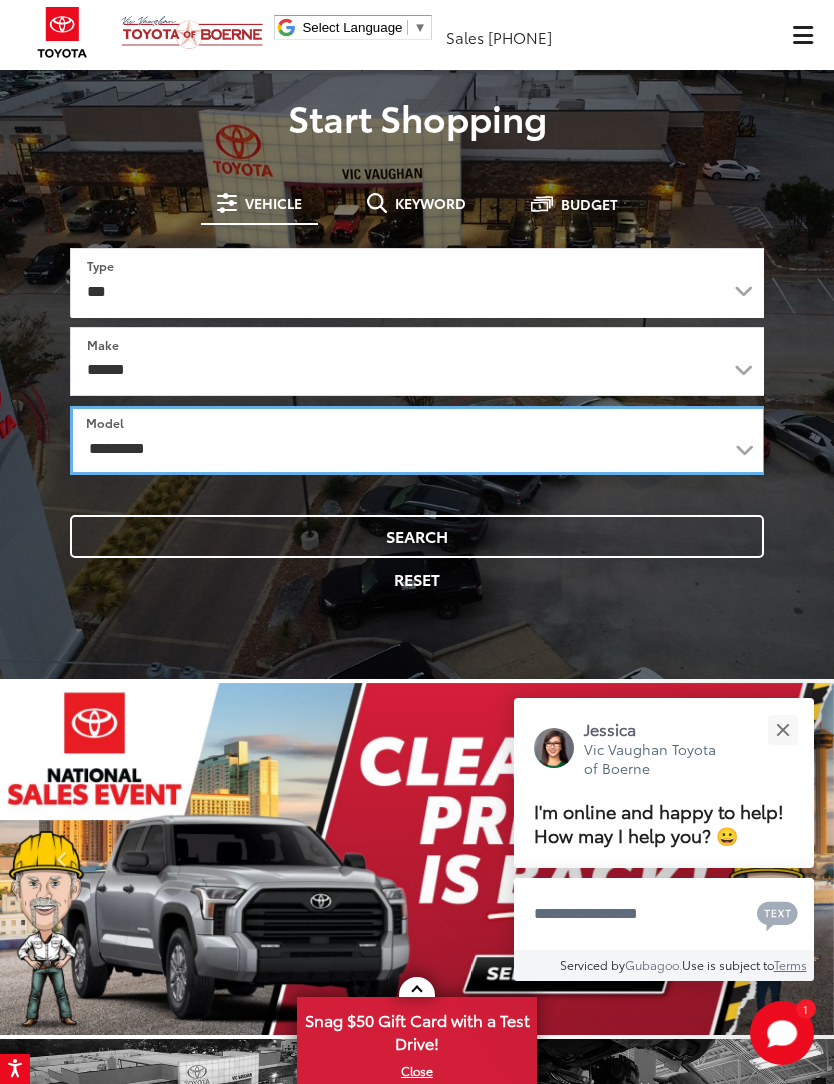 click on "**********" at bounding box center (418, 440) 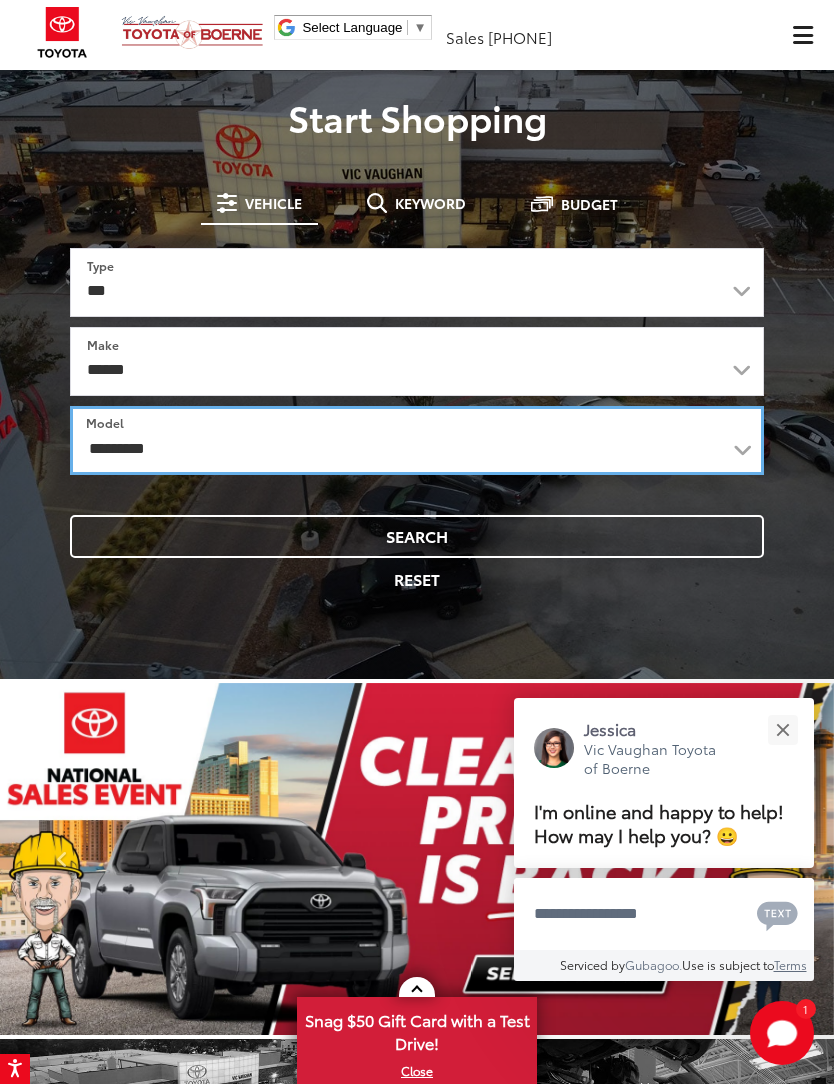 select on "******" 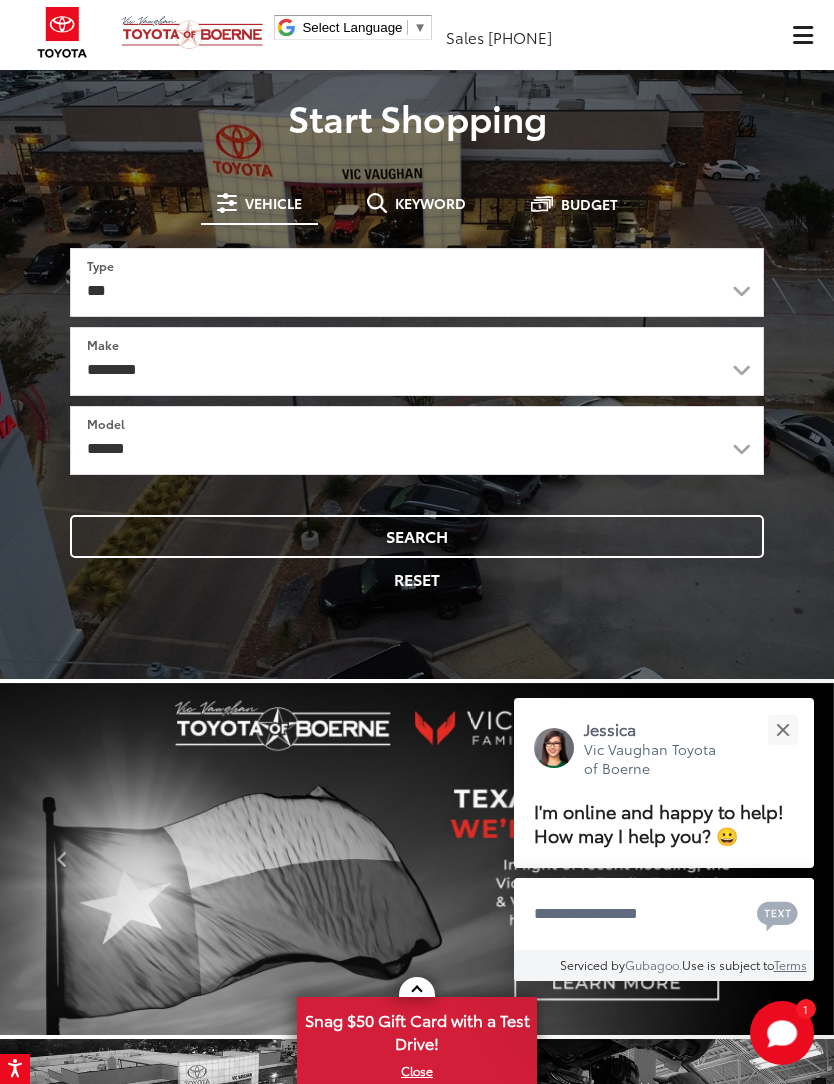 click on "Search" at bounding box center (417, 536) 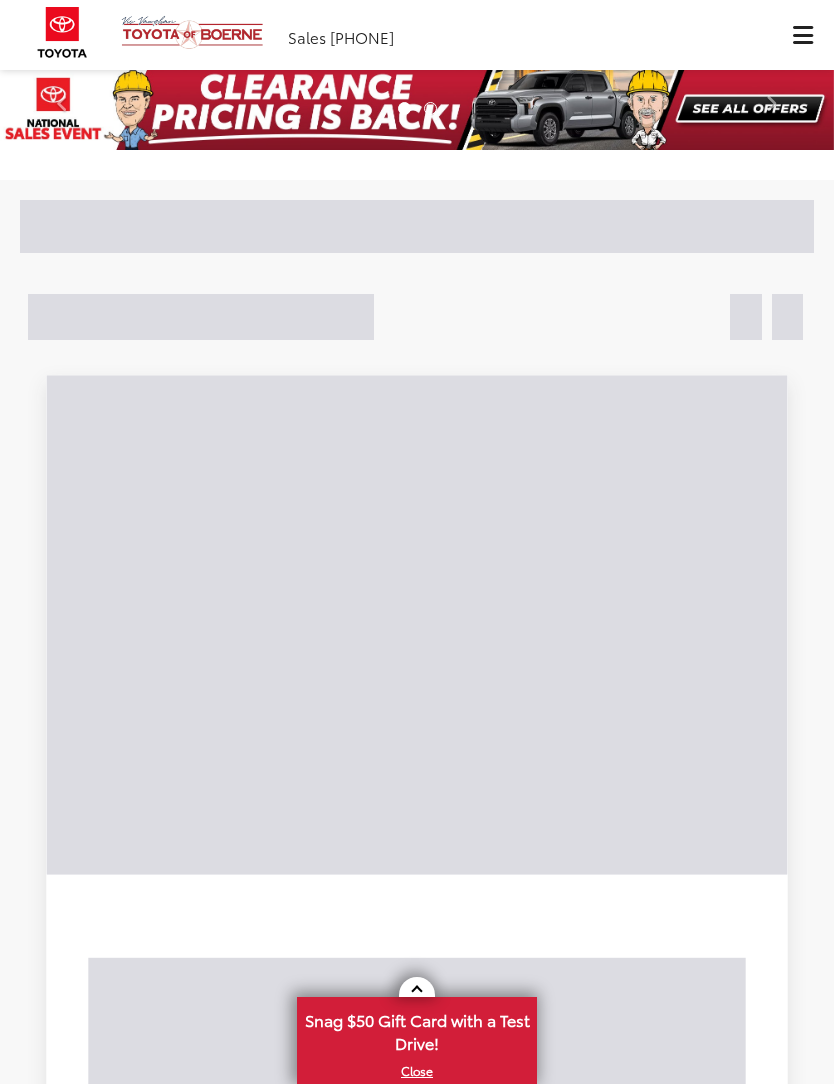 scroll, scrollTop: 0, scrollLeft: 0, axis: both 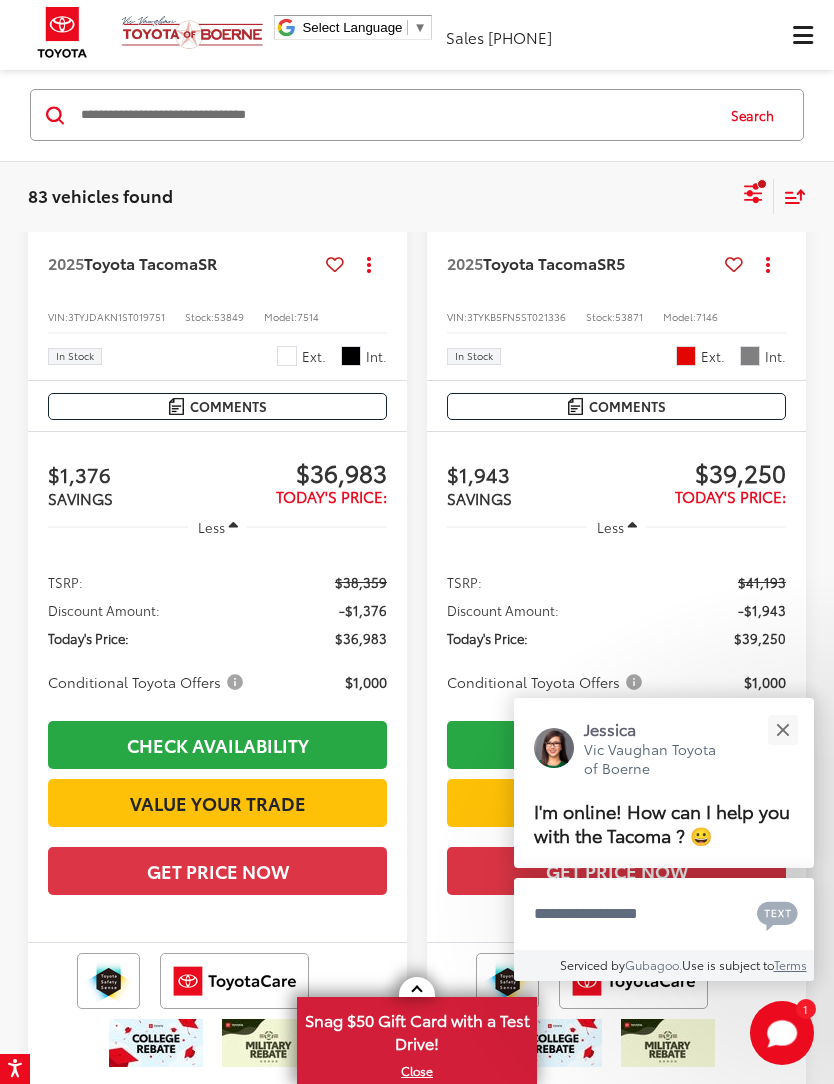 click at bounding box center [782, 729] 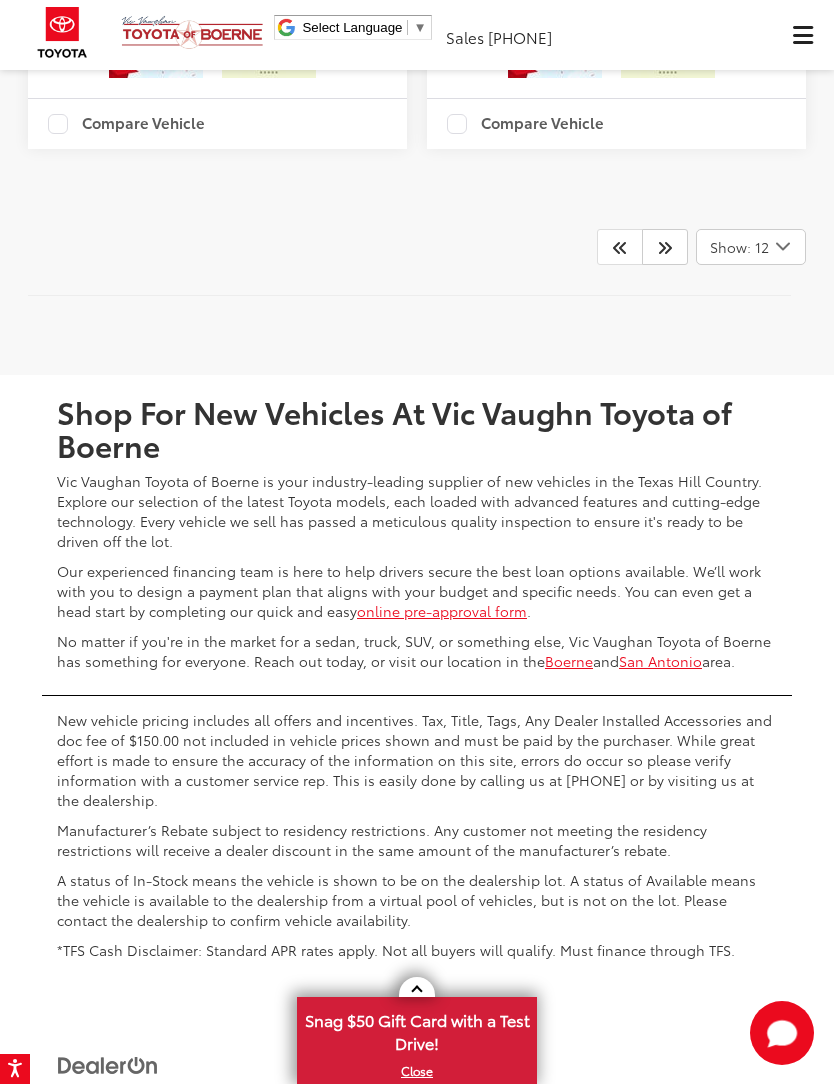scroll, scrollTop: 7892, scrollLeft: 0, axis: vertical 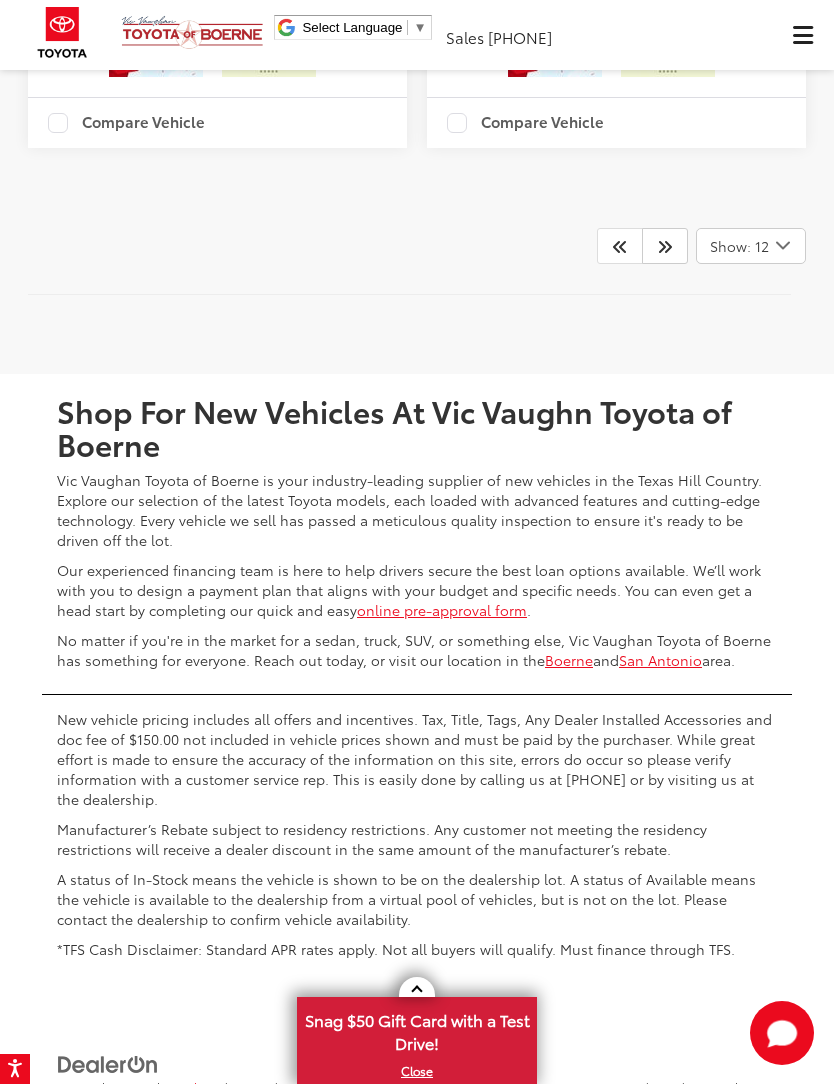 click at bounding box center (665, 246) 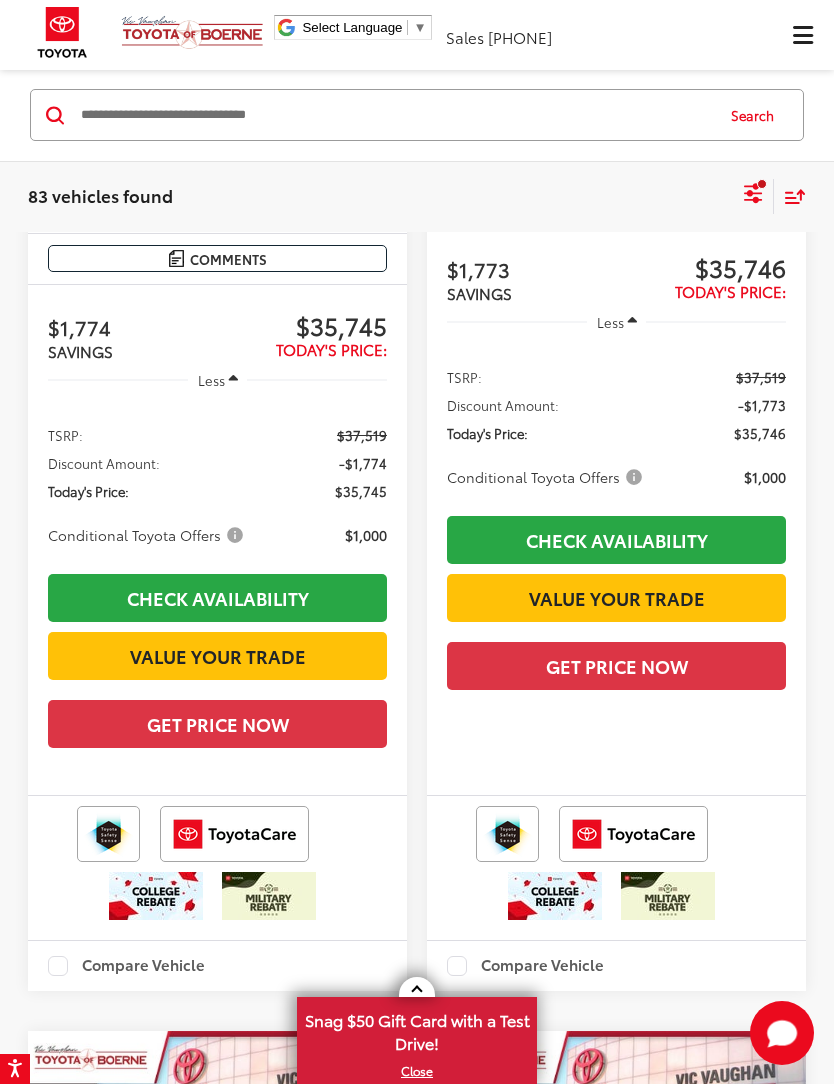 scroll, scrollTop: 180, scrollLeft: 0, axis: vertical 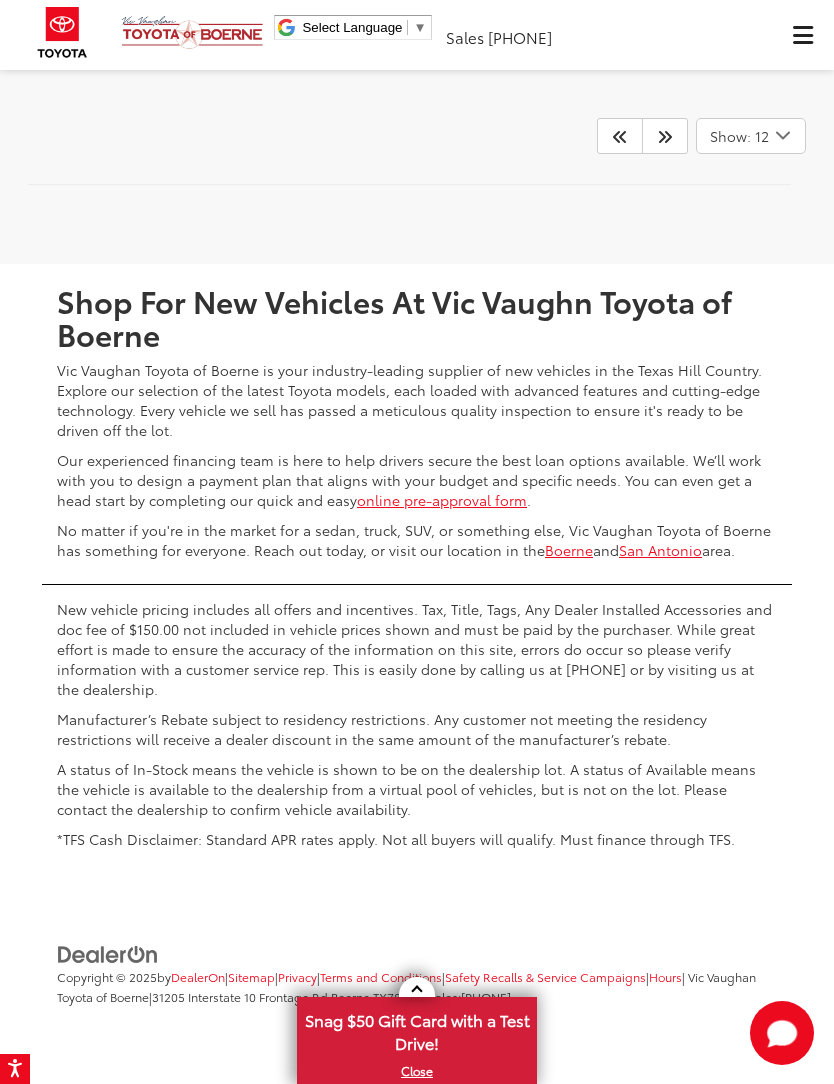 click at bounding box center (665, 136) 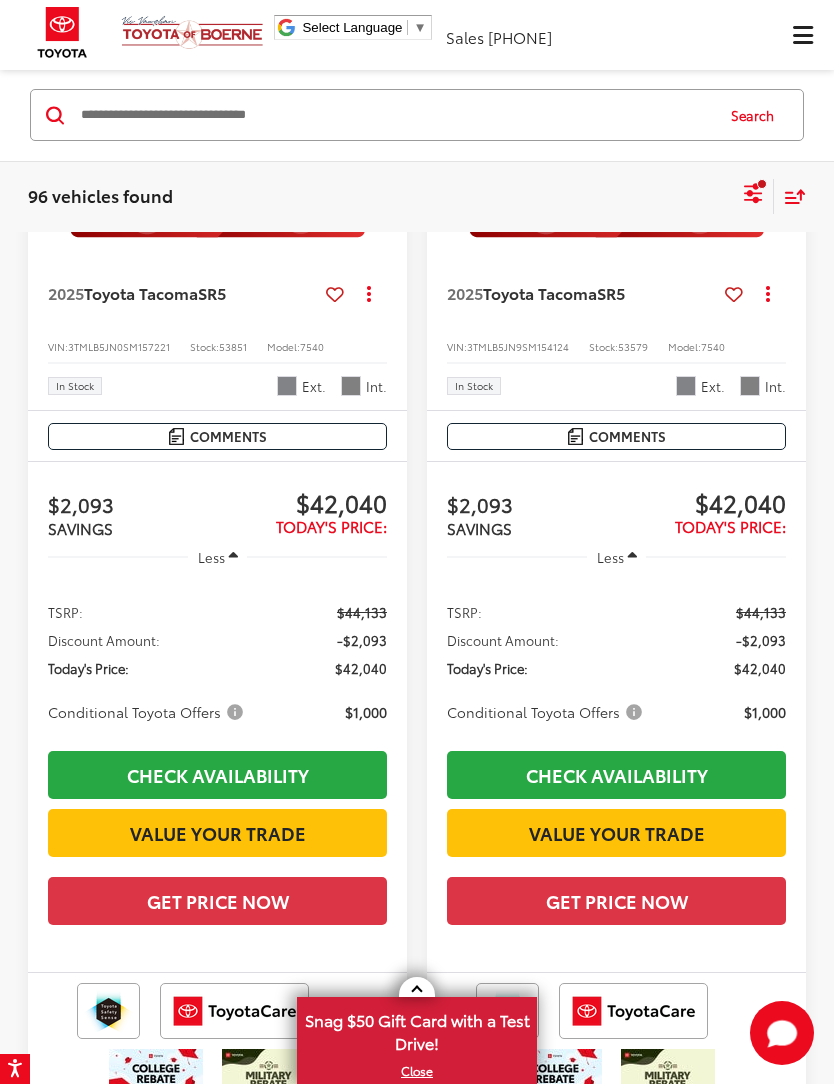 scroll, scrollTop: 0, scrollLeft: 0, axis: both 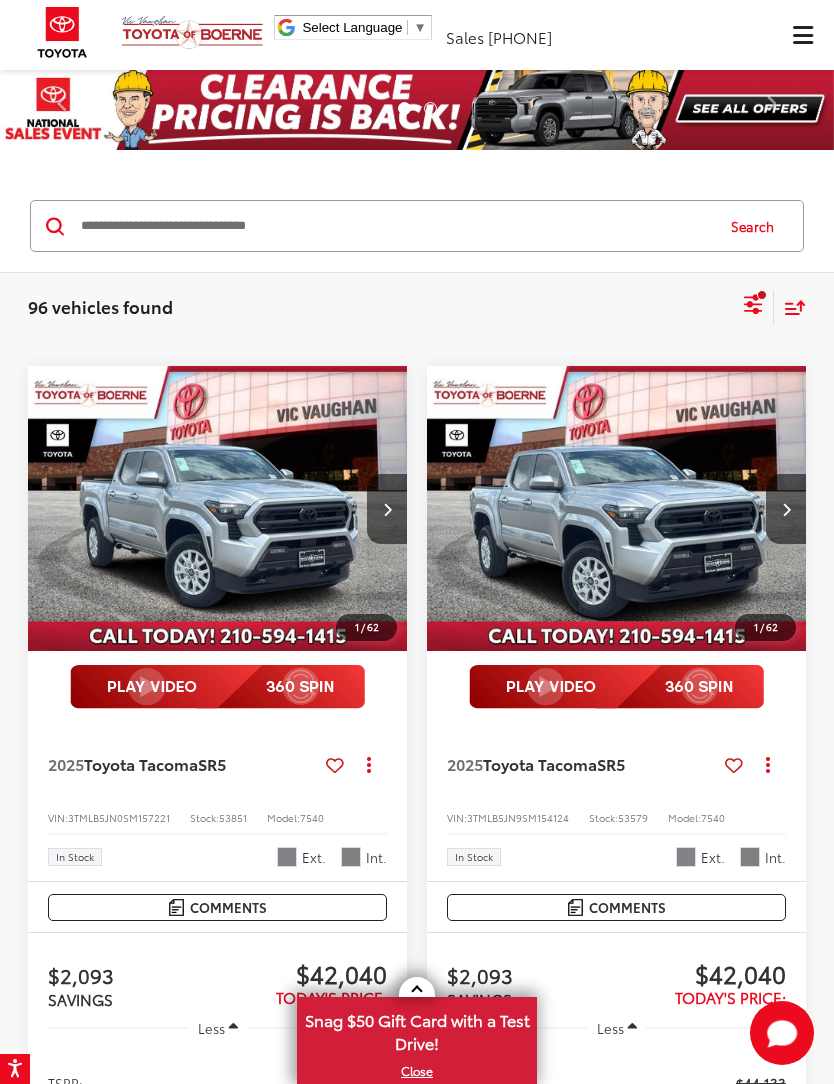 click at bounding box center [395, 226] 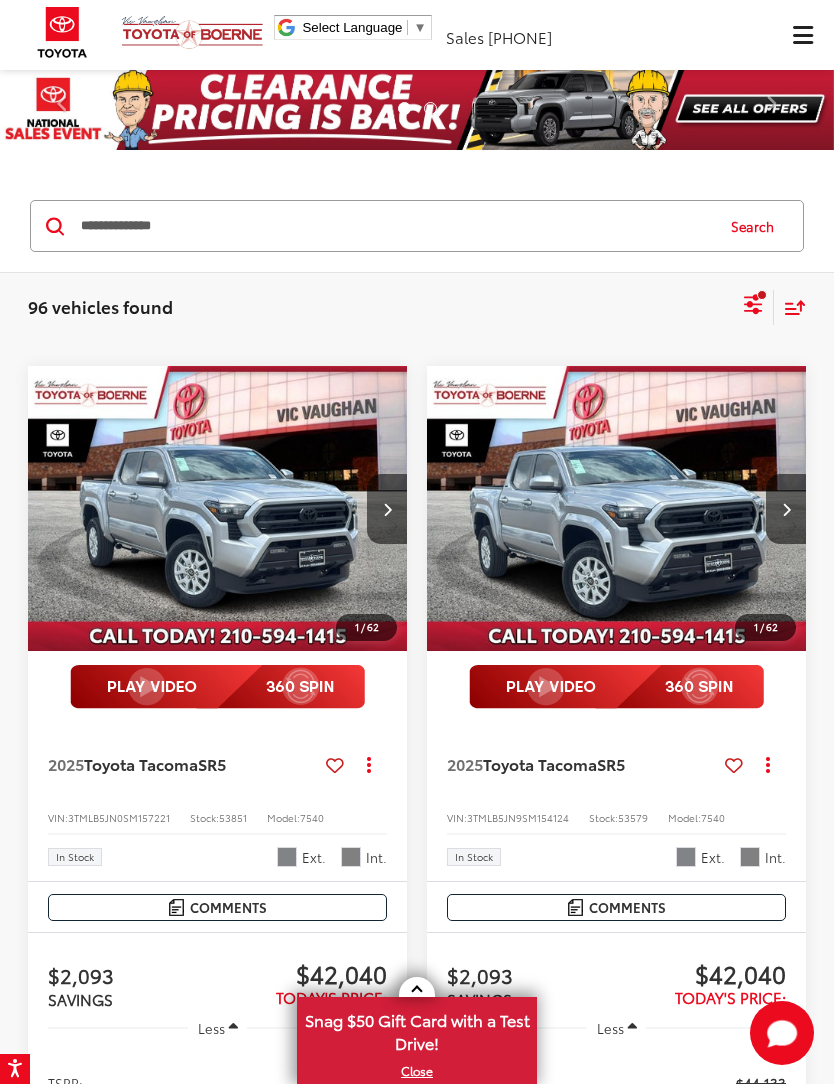 type on "**********" 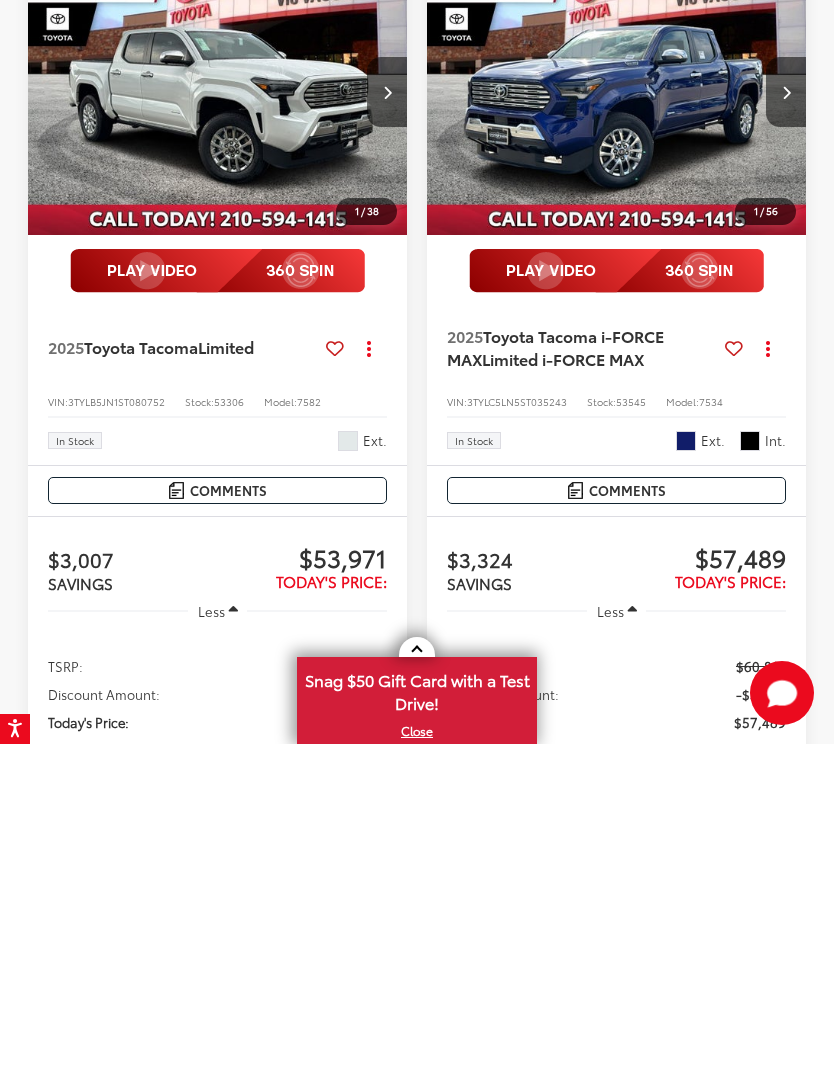 scroll, scrollTop: 2541, scrollLeft: 0, axis: vertical 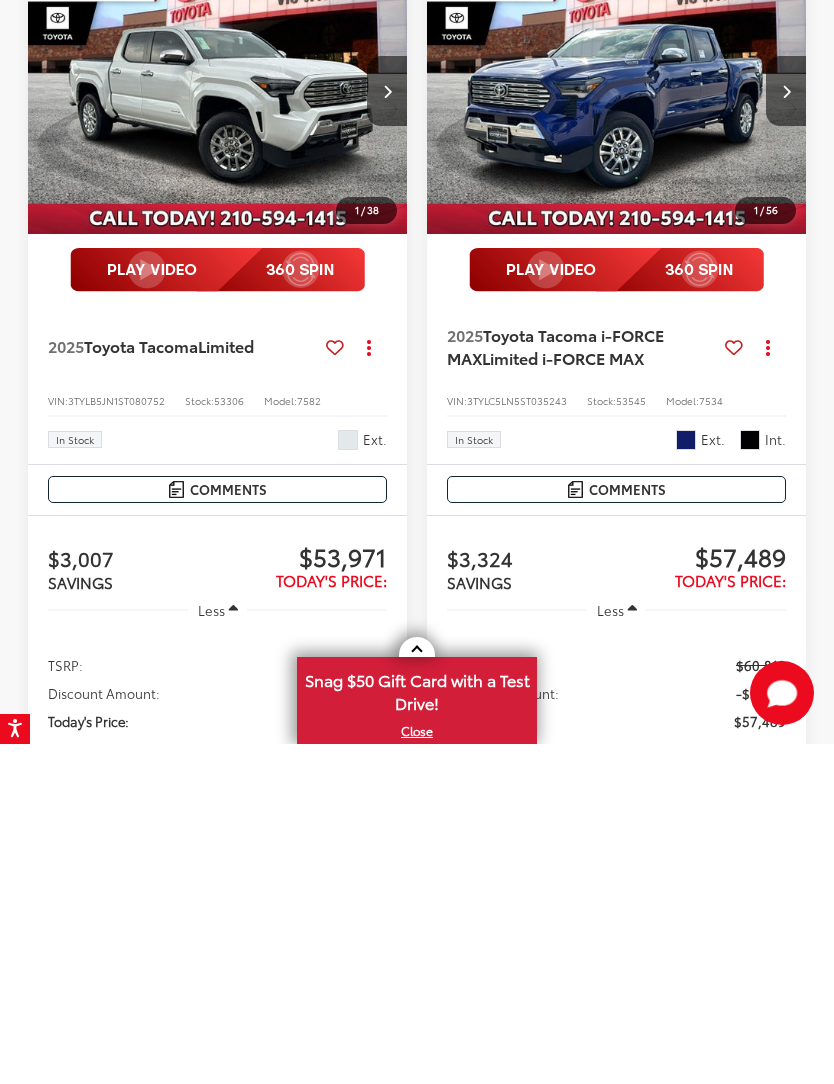 click at bounding box center [387, 431] 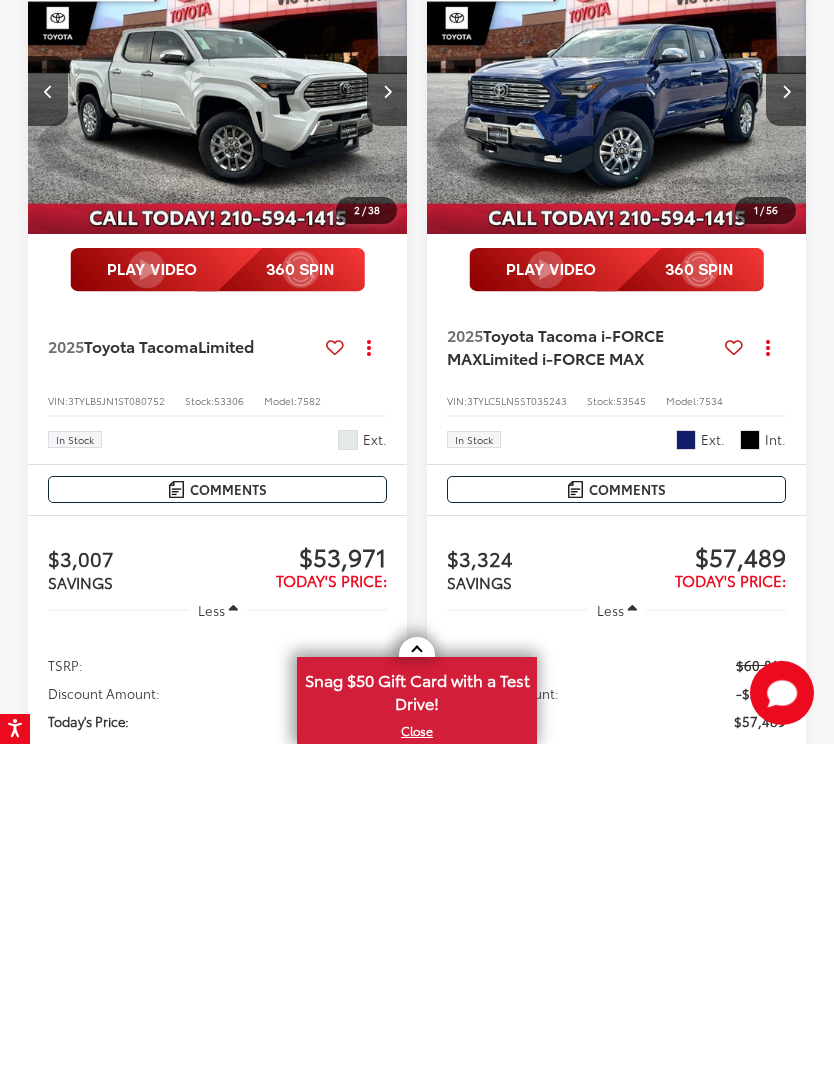scroll, scrollTop: 2881, scrollLeft: 0, axis: vertical 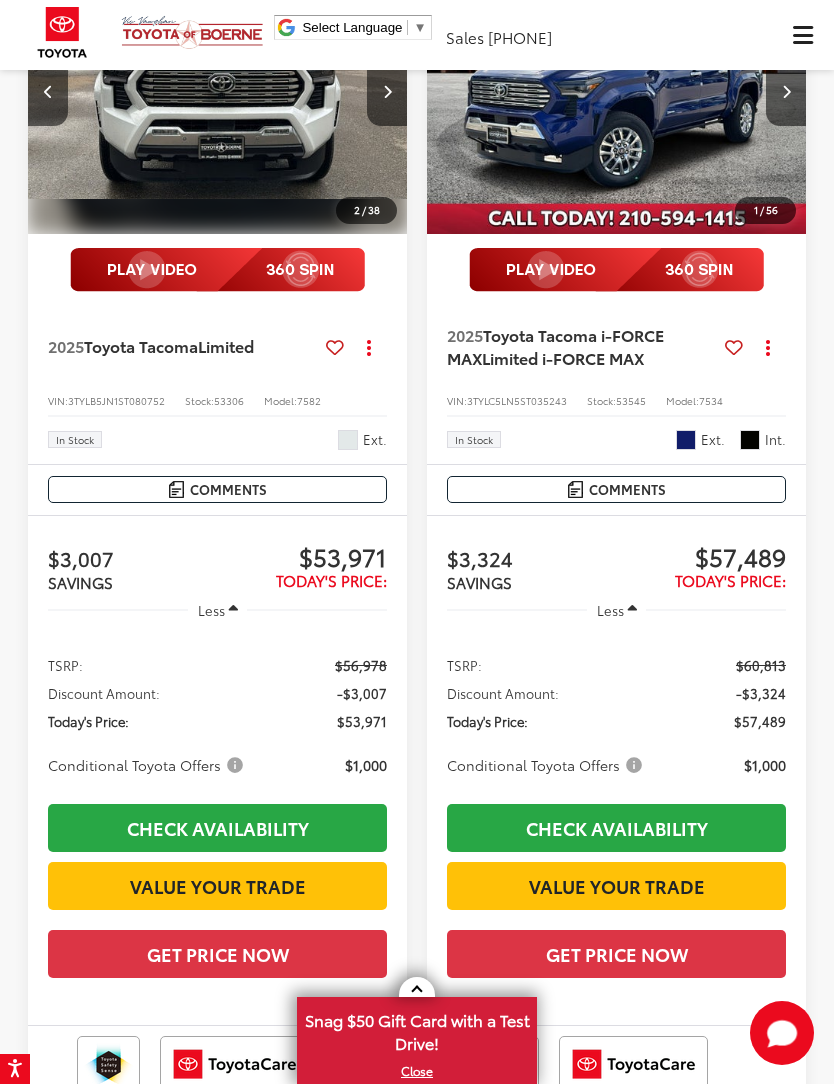 click at bounding box center (387, 91) 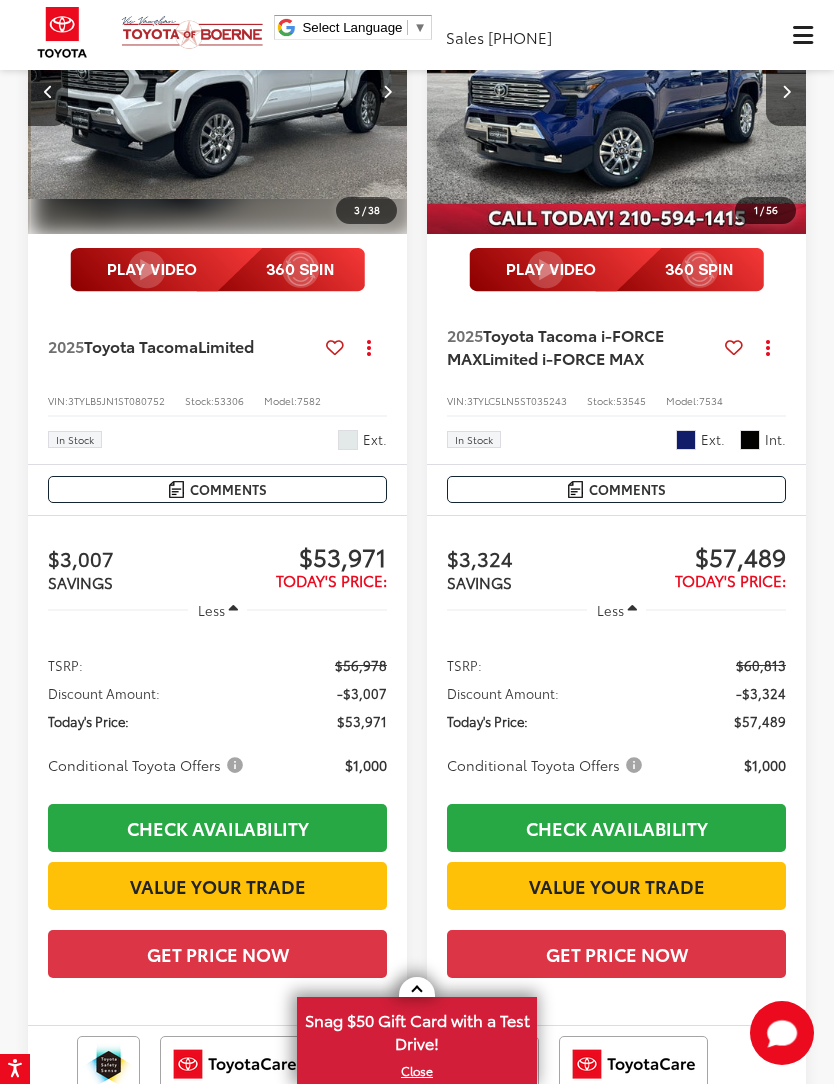 scroll, scrollTop: 0, scrollLeft: 764, axis: horizontal 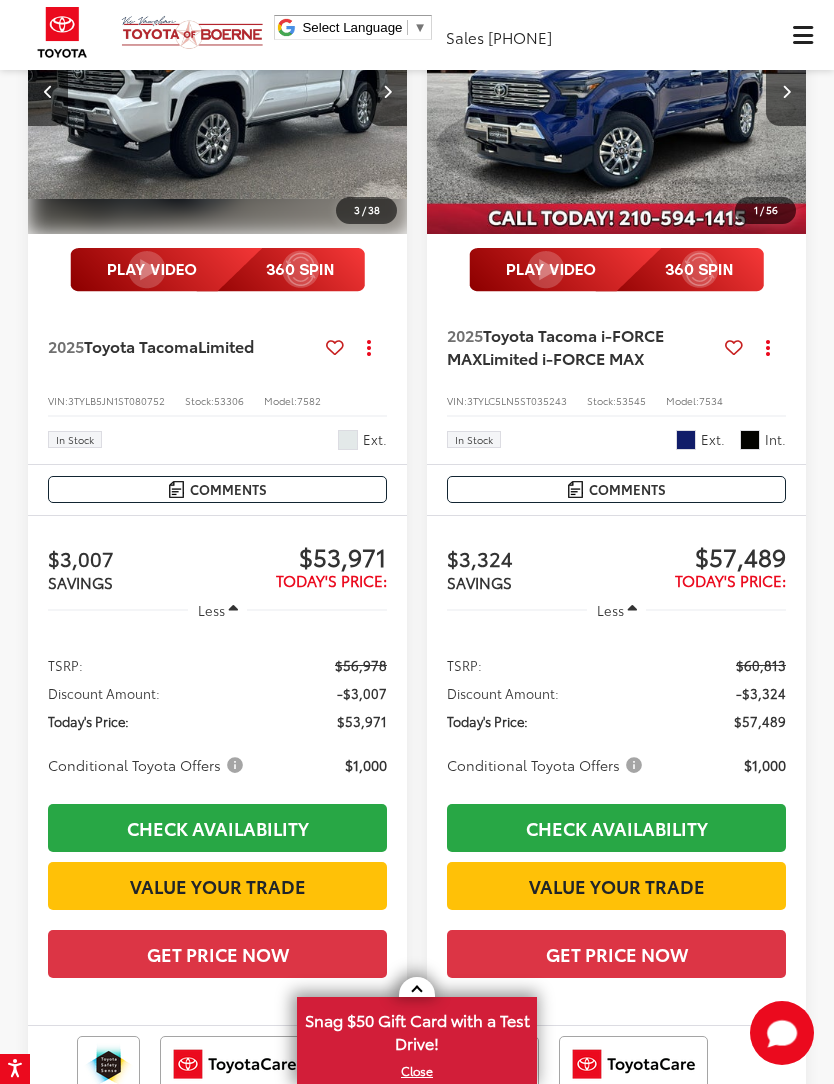 click at bounding box center (387, 91) 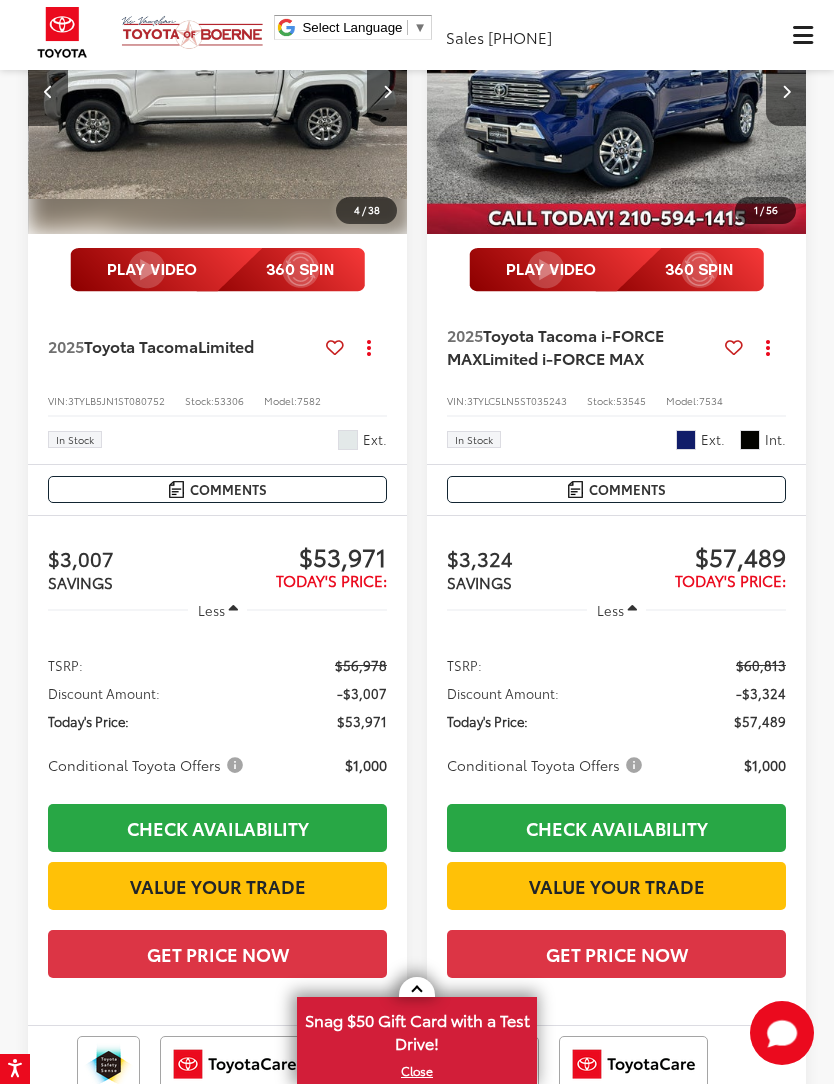 scroll, scrollTop: 0, scrollLeft: 1146, axis: horizontal 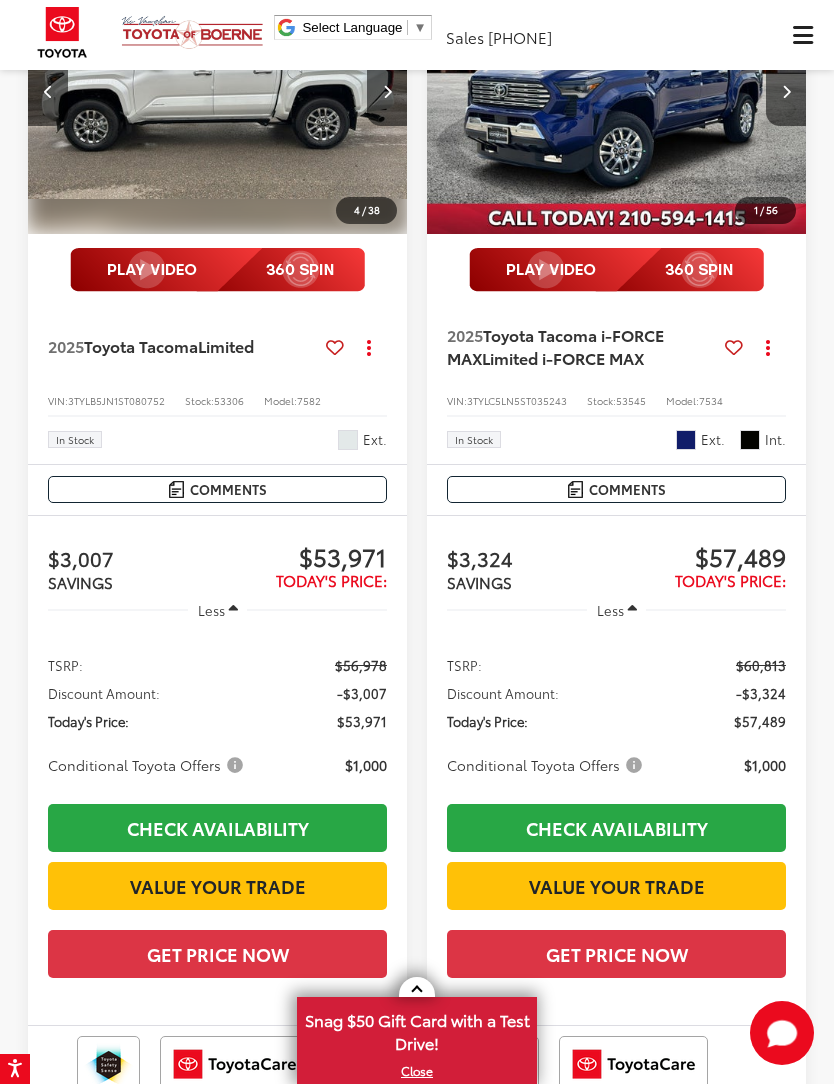 click at bounding box center [387, 91] 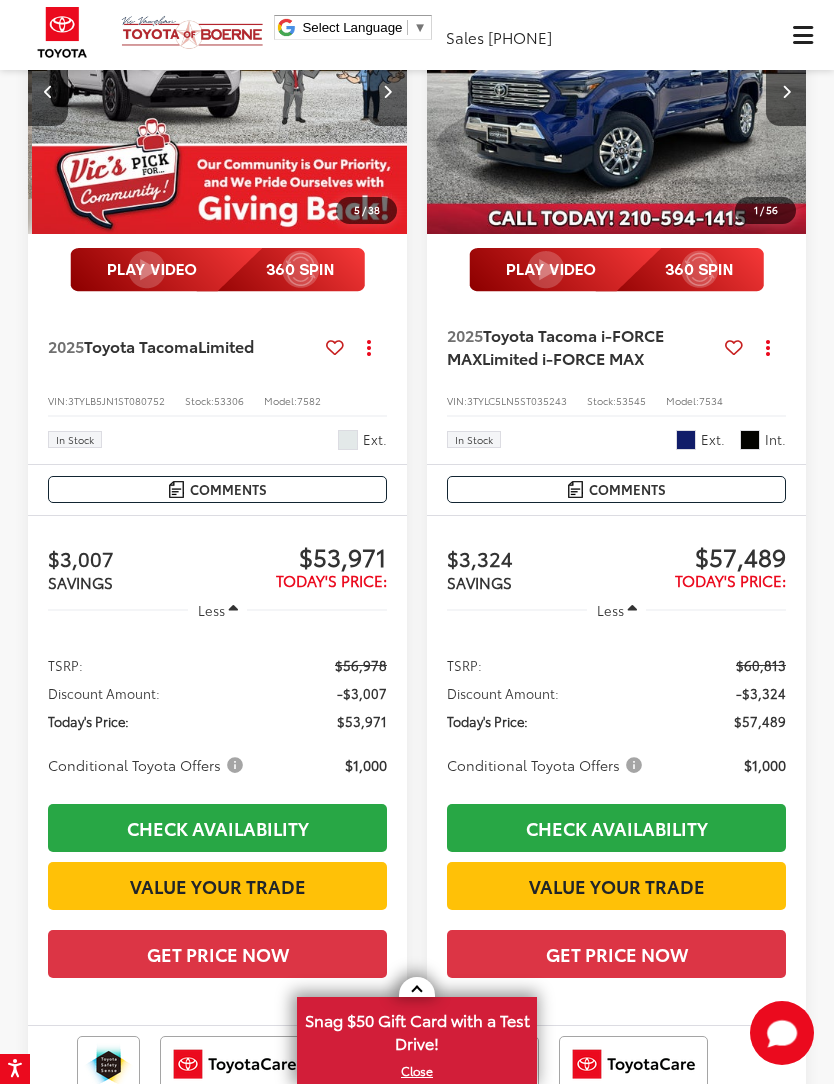scroll, scrollTop: 0, scrollLeft: 1528, axis: horizontal 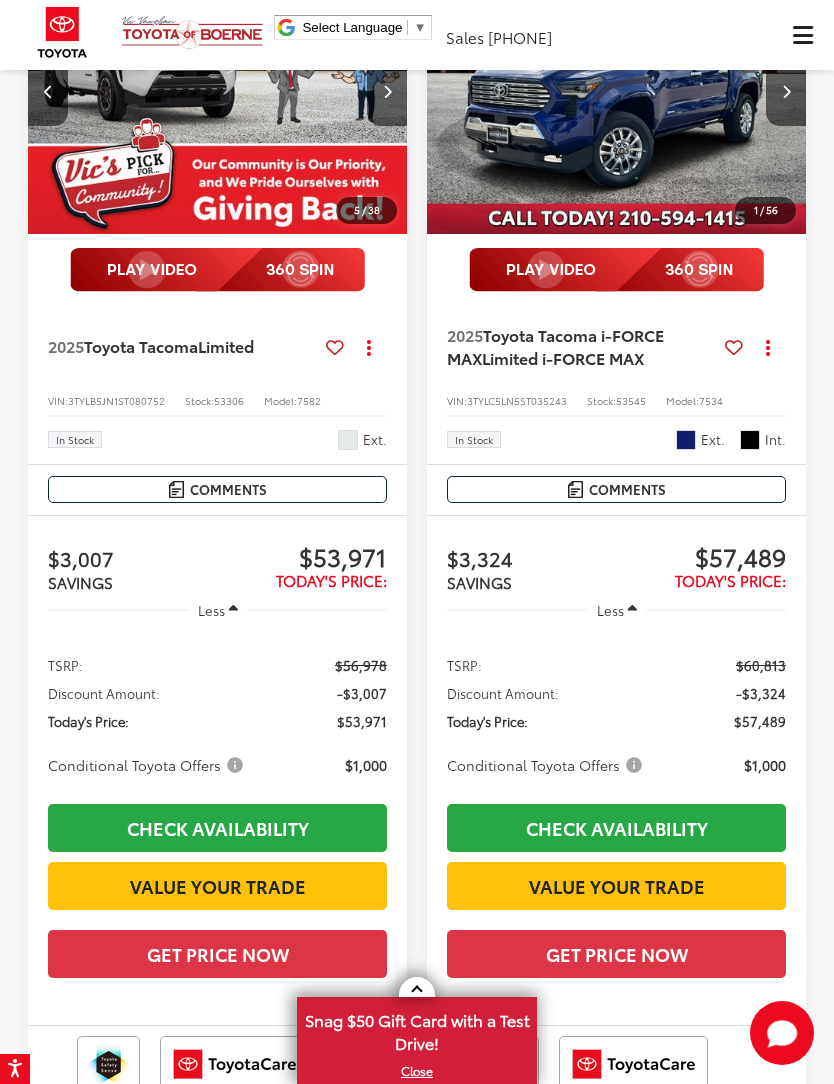 click at bounding box center (387, 91) 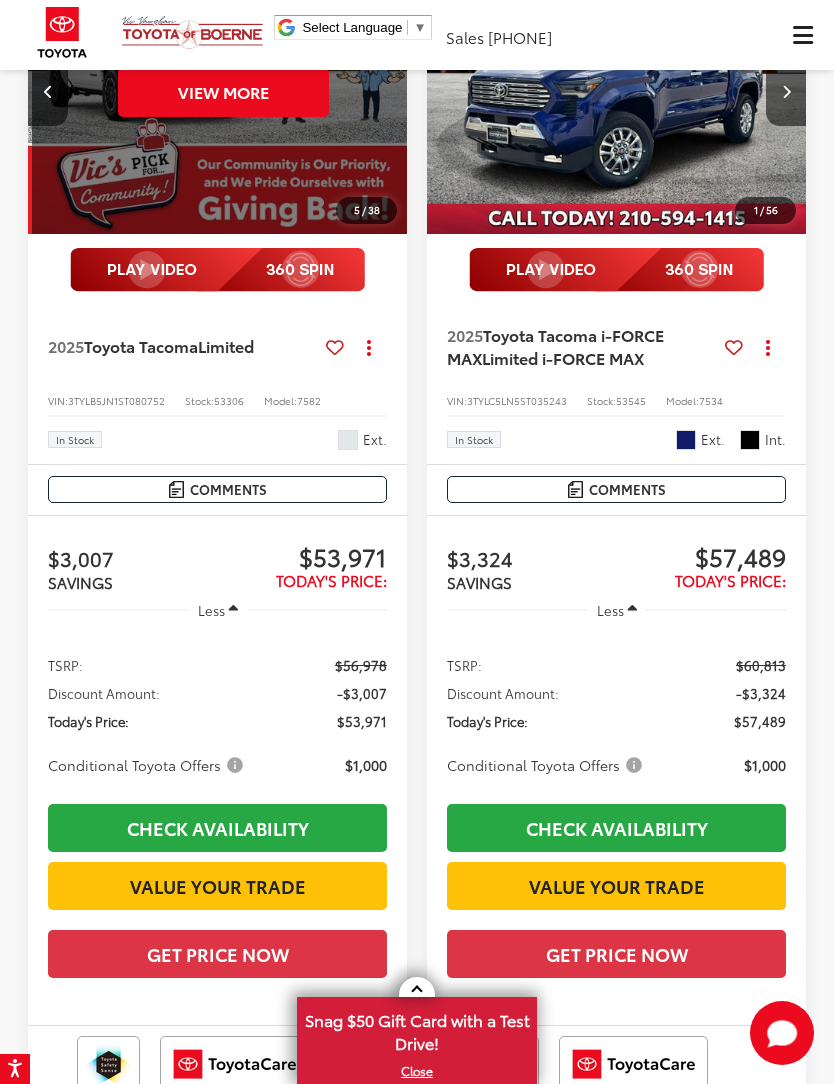 scroll, scrollTop: 0, scrollLeft: 1910, axis: horizontal 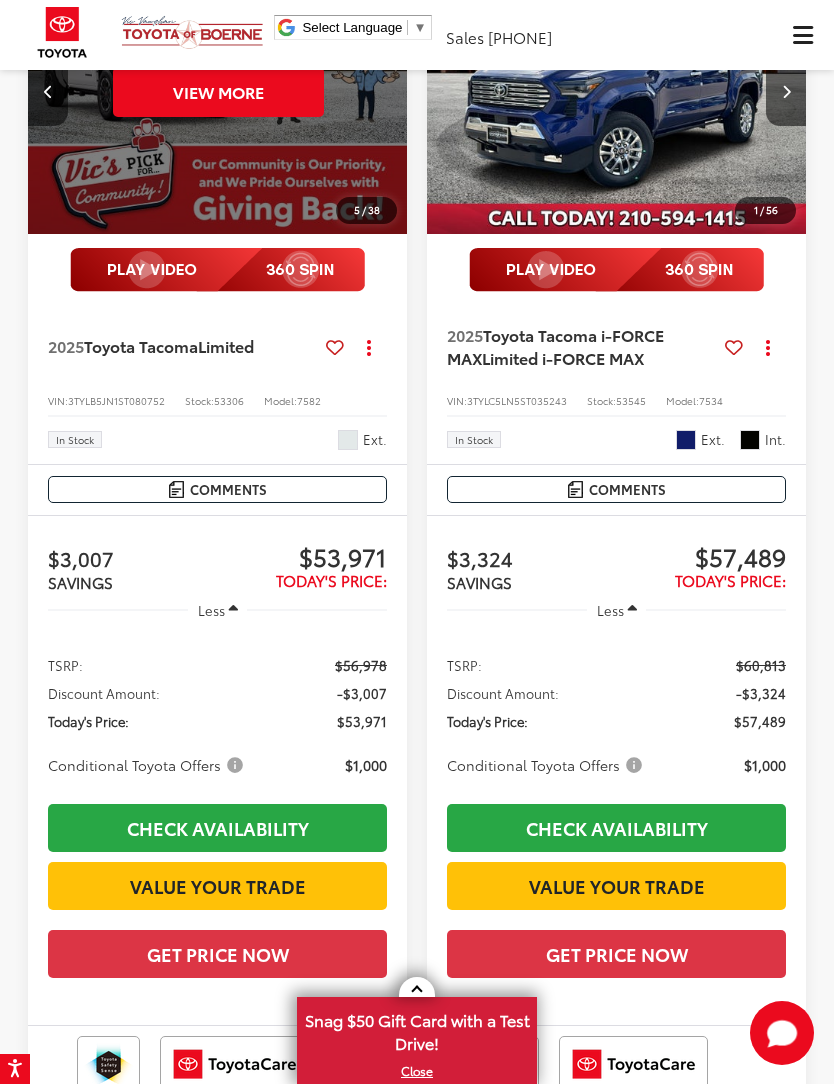 click on "View More" at bounding box center (218, 92) 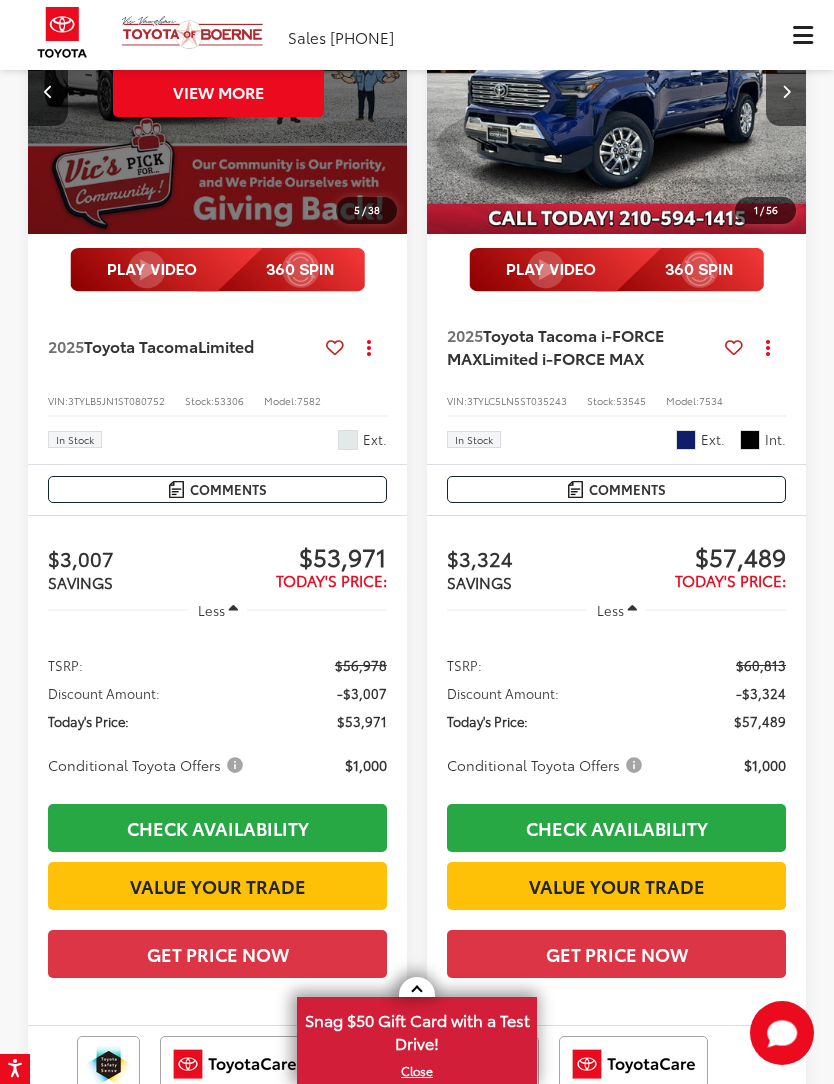 scroll, scrollTop: 2947, scrollLeft: 0, axis: vertical 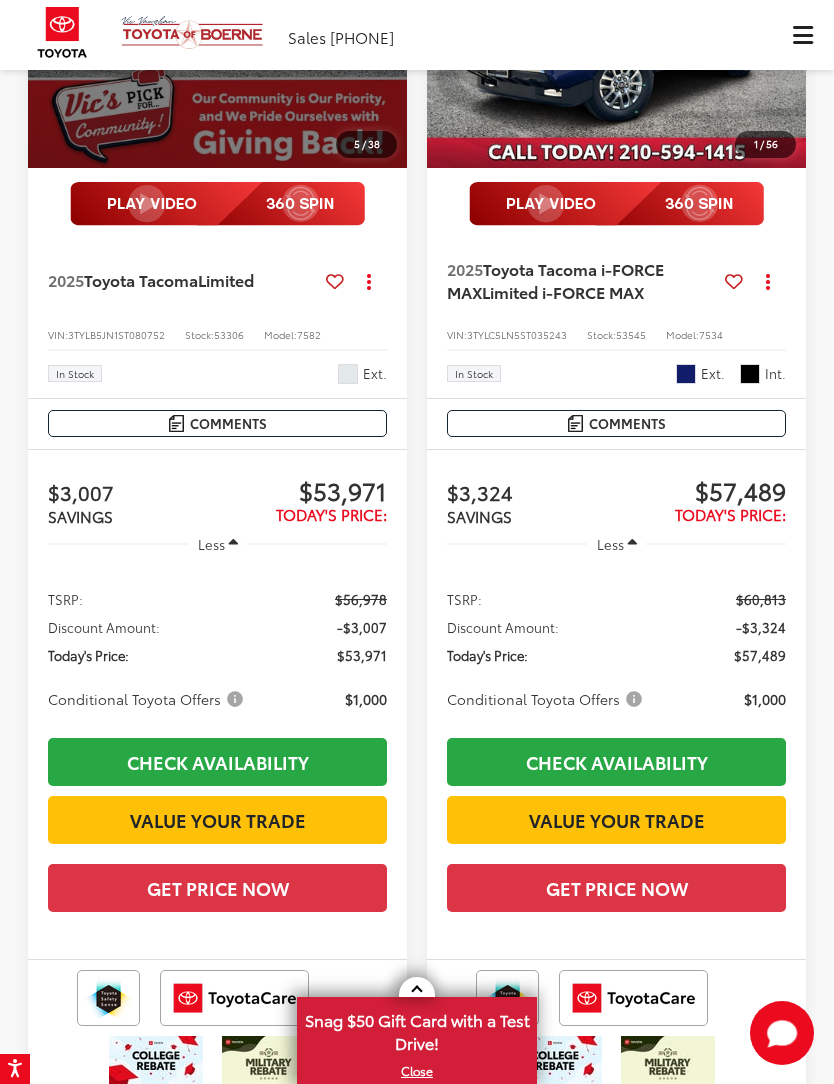 click at bounding box center (786, 25) 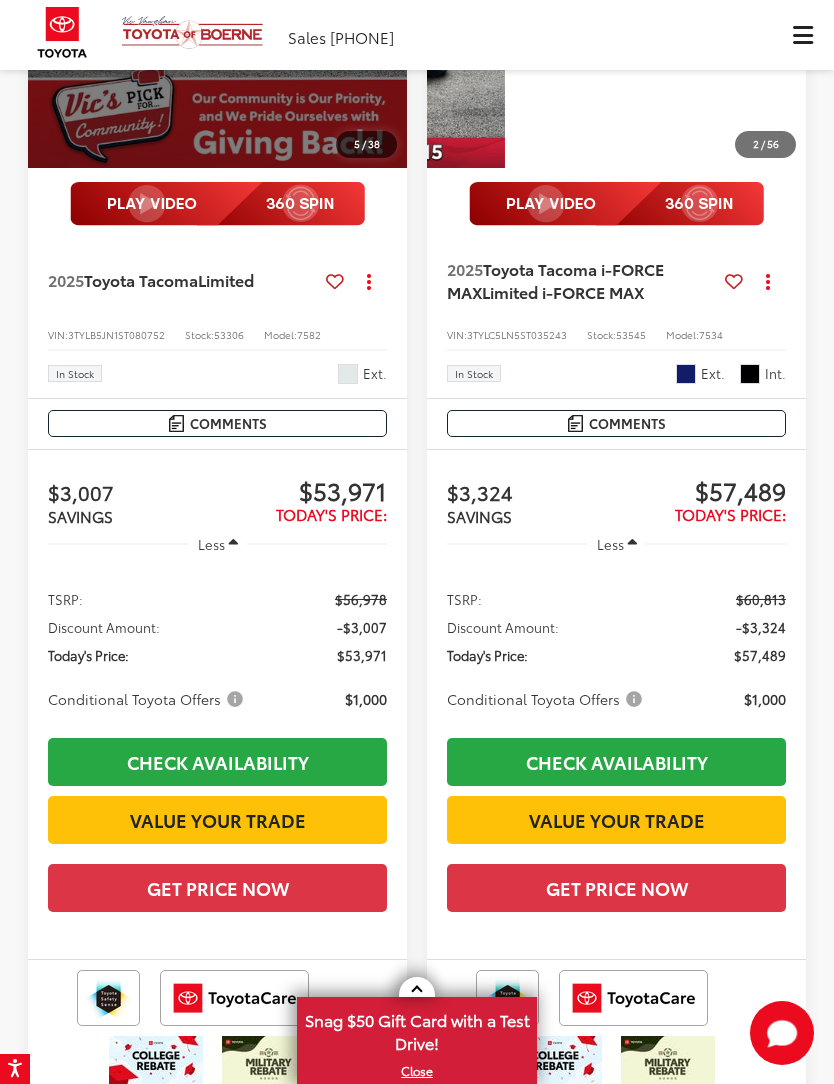 scroll, scrollTop: 0, scrollLeft: 382, axis: horizontal 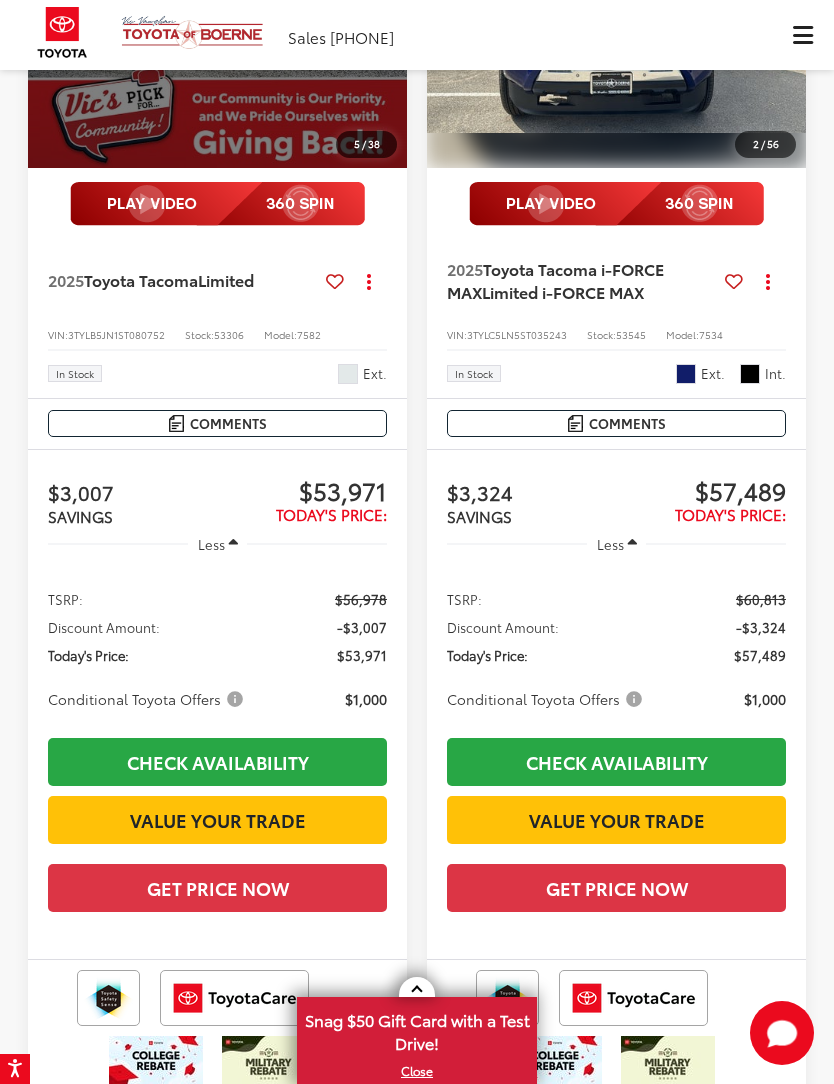click at bounding box center (786, 25) 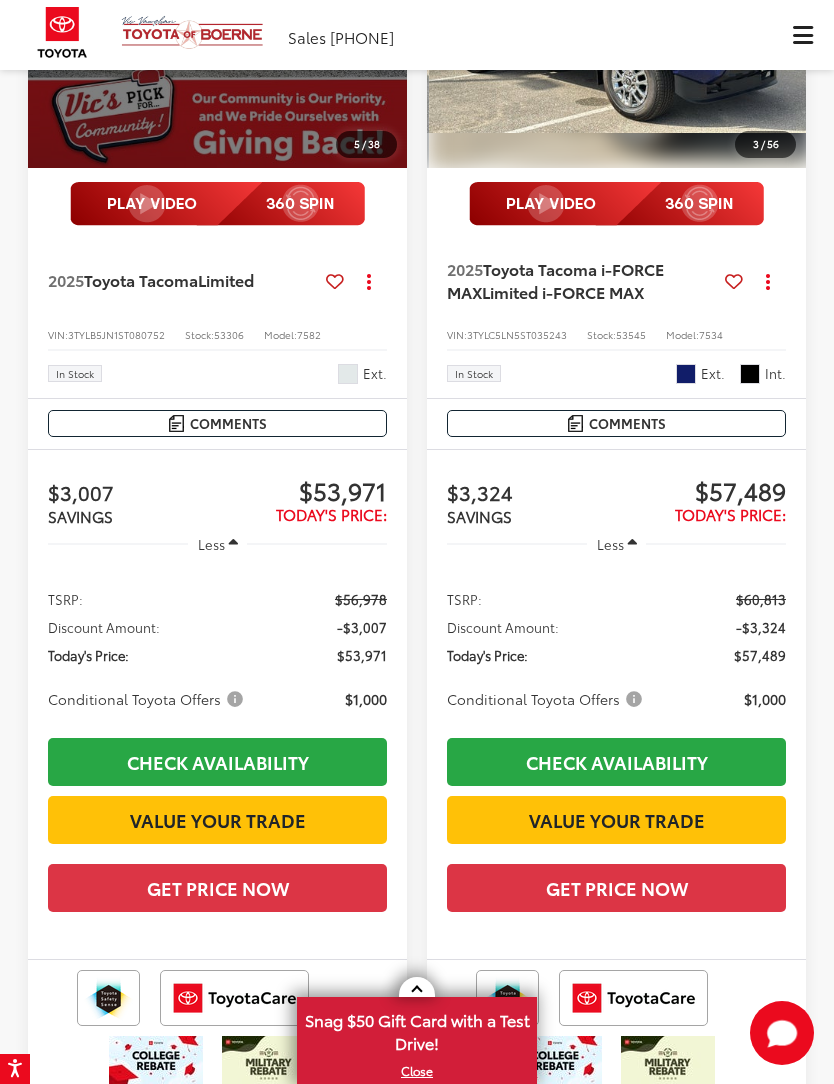 scroll, scrollTop: 0, scrollLeft: 764, axis: horizontal 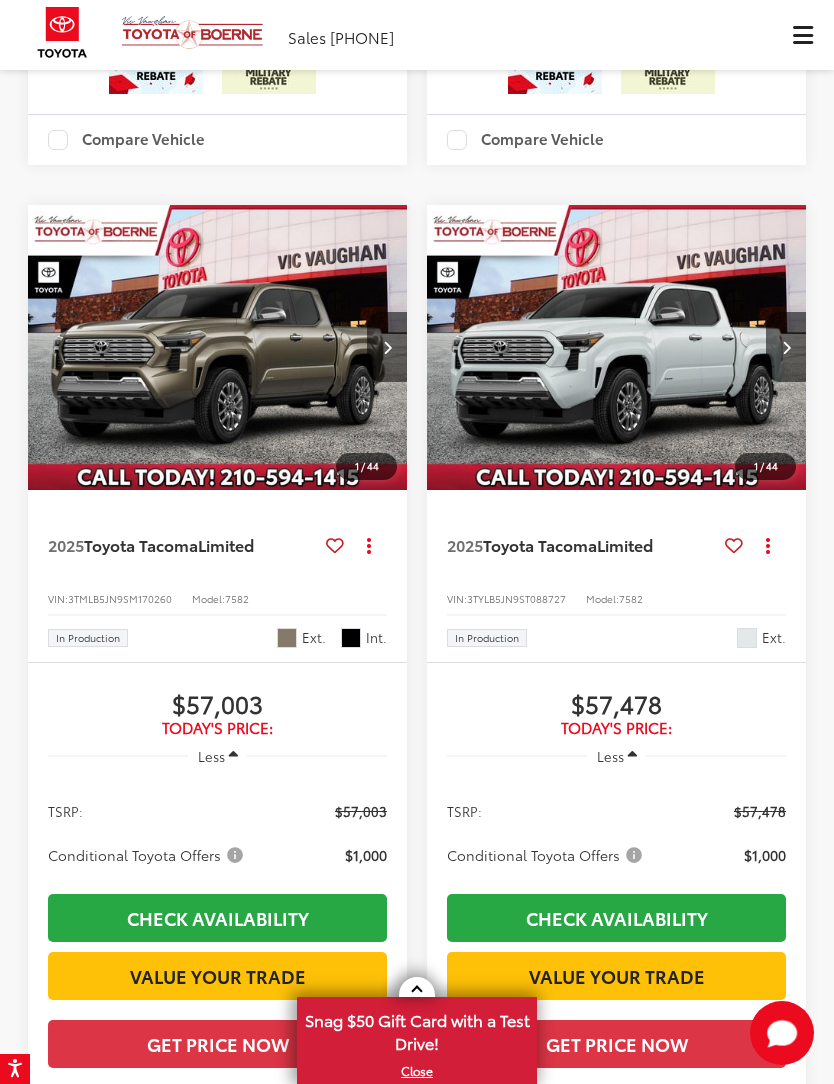 click at bounding box center (786, 347) 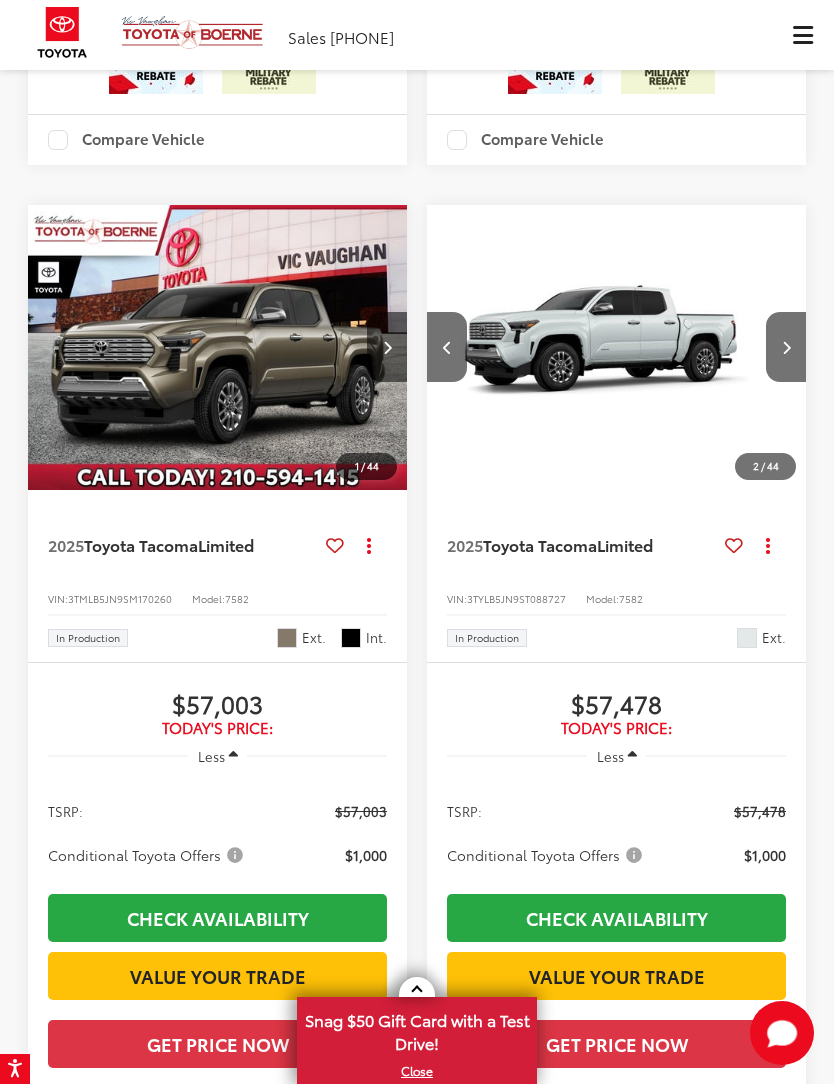 click at bounding box center [786, 347] 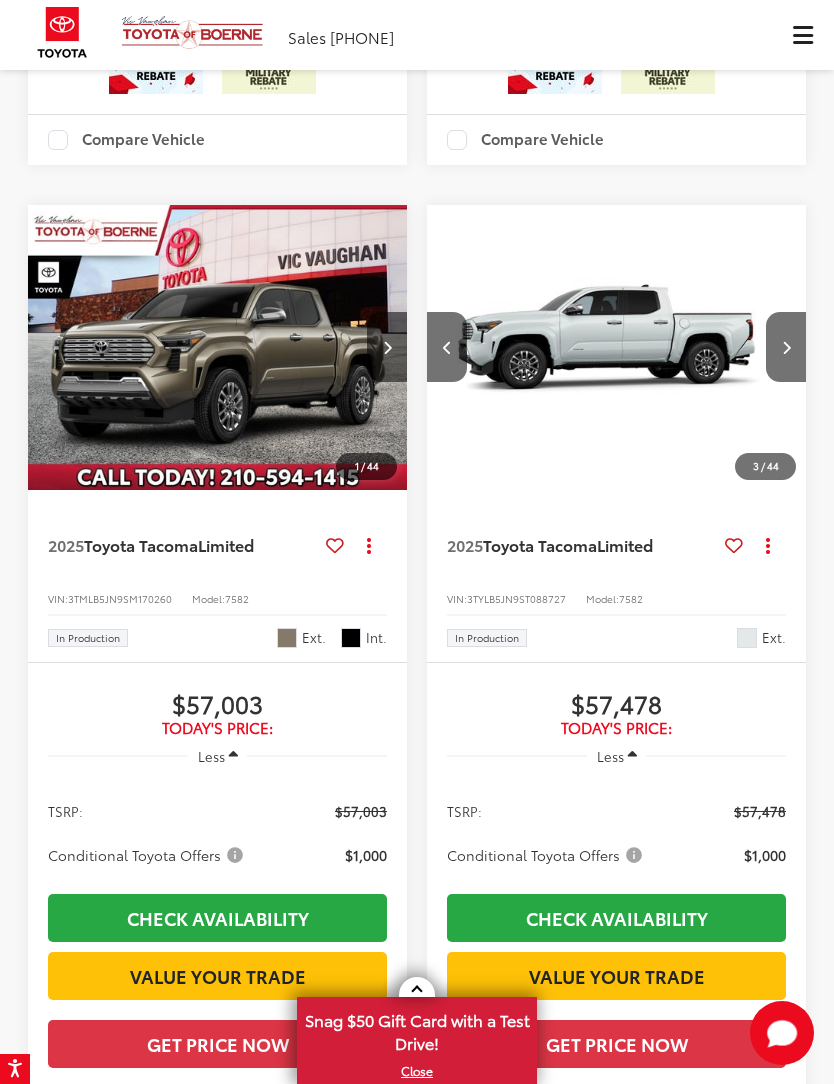 click at bounding box center [786, 347] 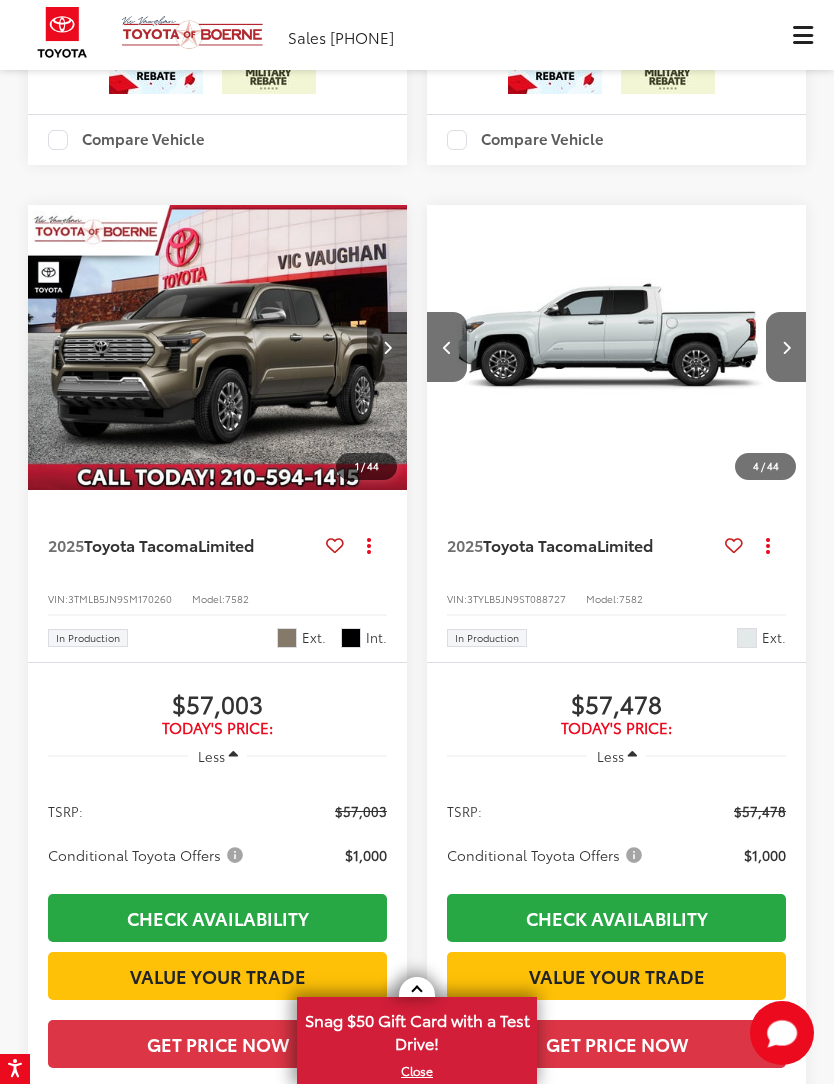 click at bounding box center (786, 347) 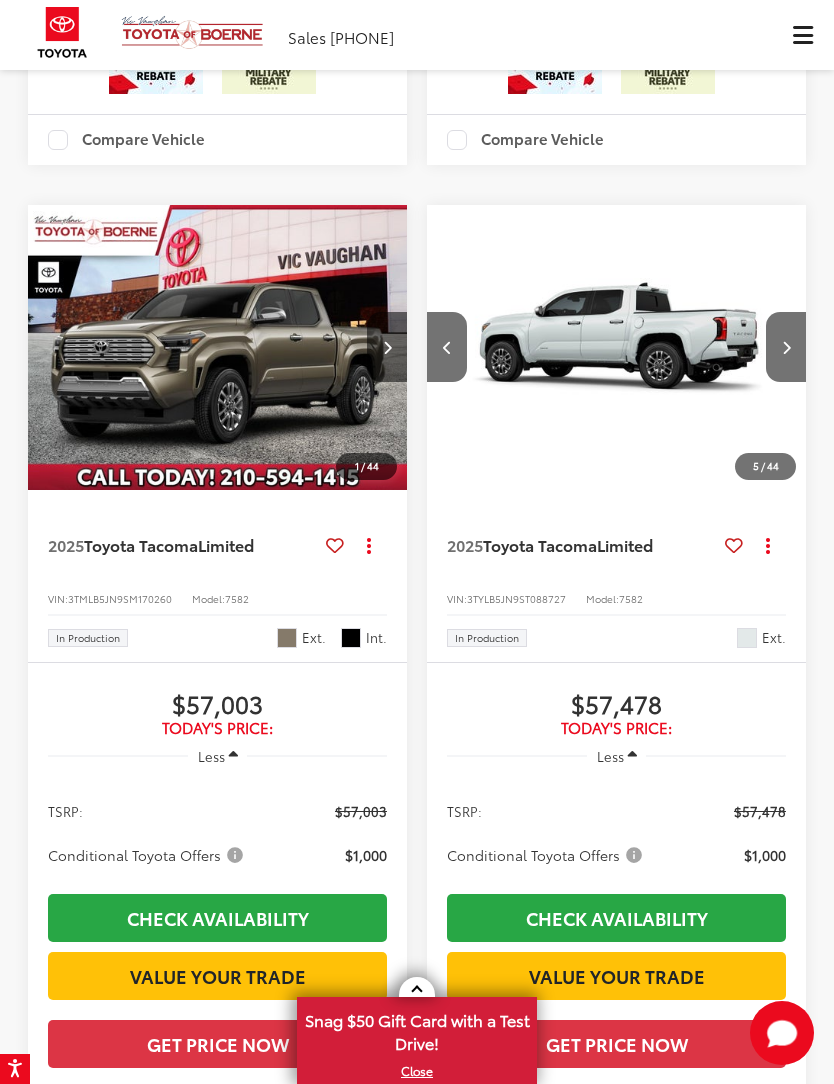 click at bounding box center (786, 347) 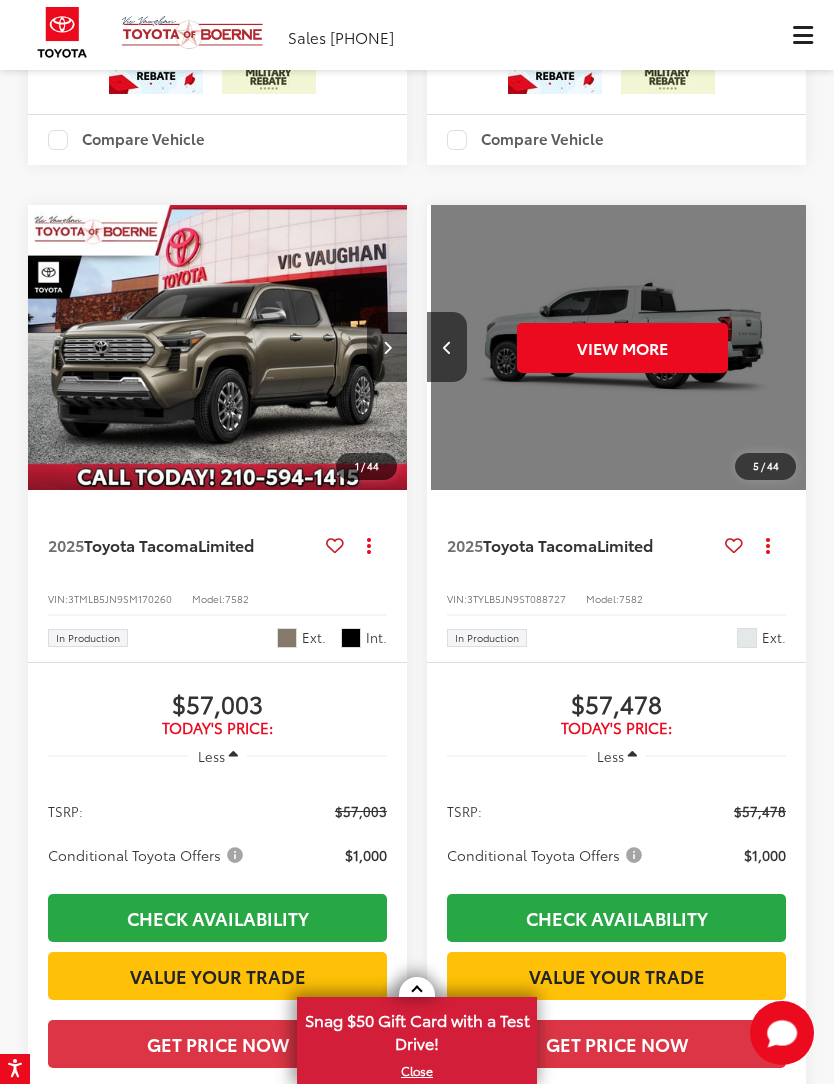scroll, scrollTop: 0, scrollLeft: 1910, axis: horizontal 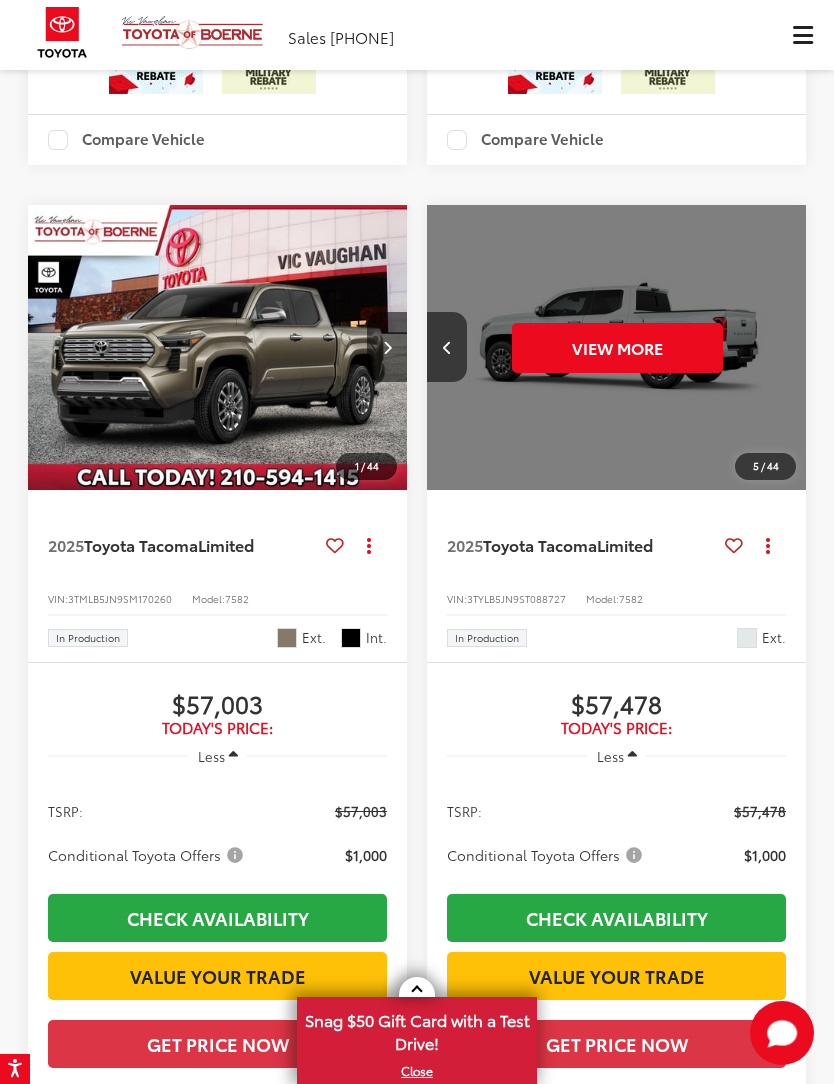 click on "View More" at bounding box center [617, 348] 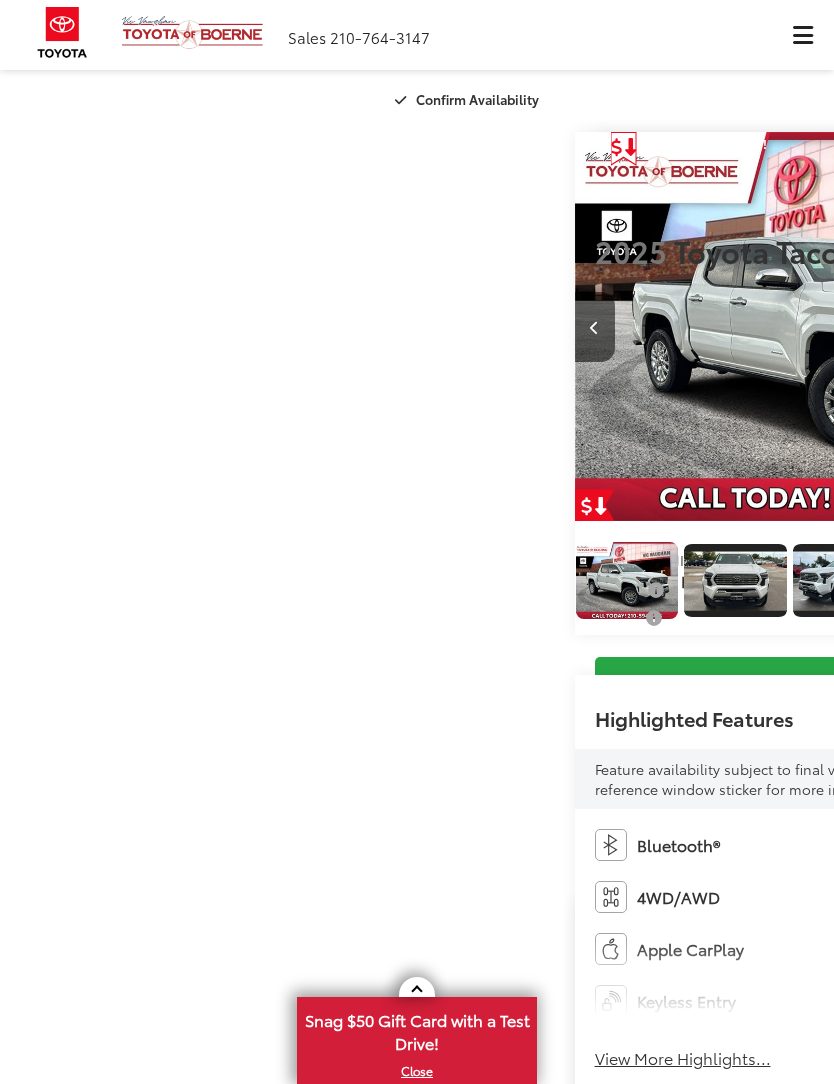 scroll, scrollTop: 0, scrollLeft: 0, axis: both 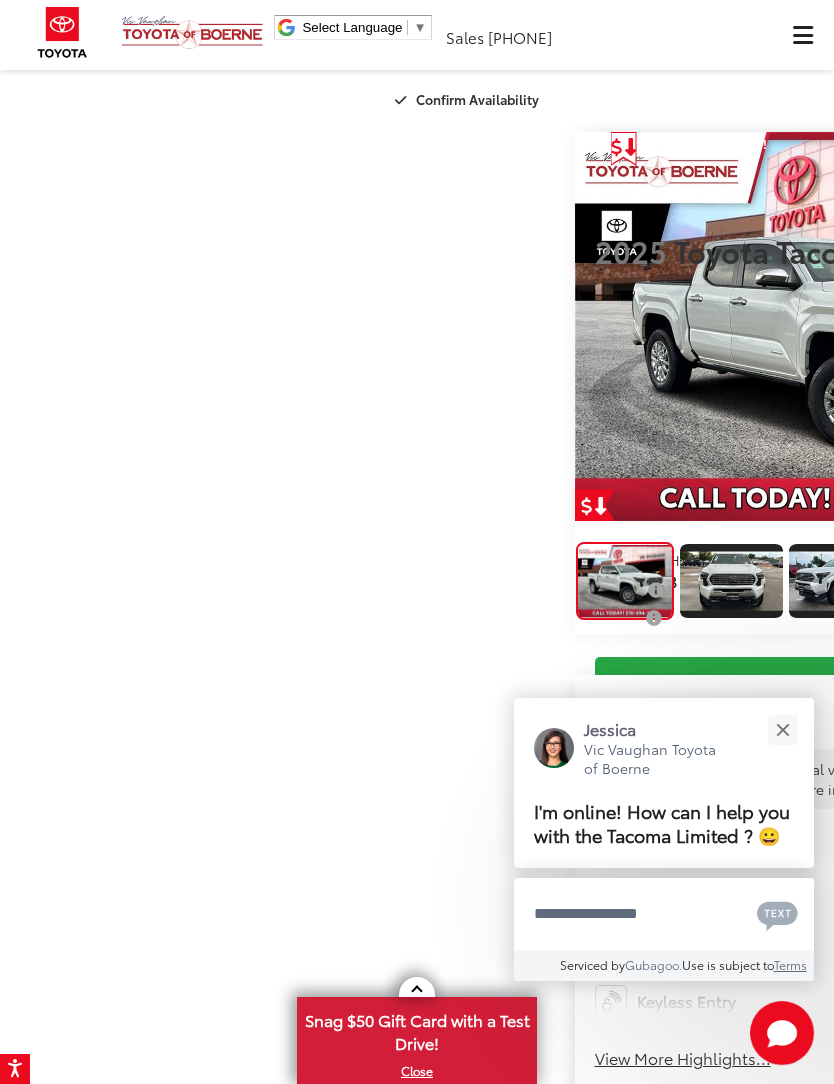 click at bounding box center [1073, 328] 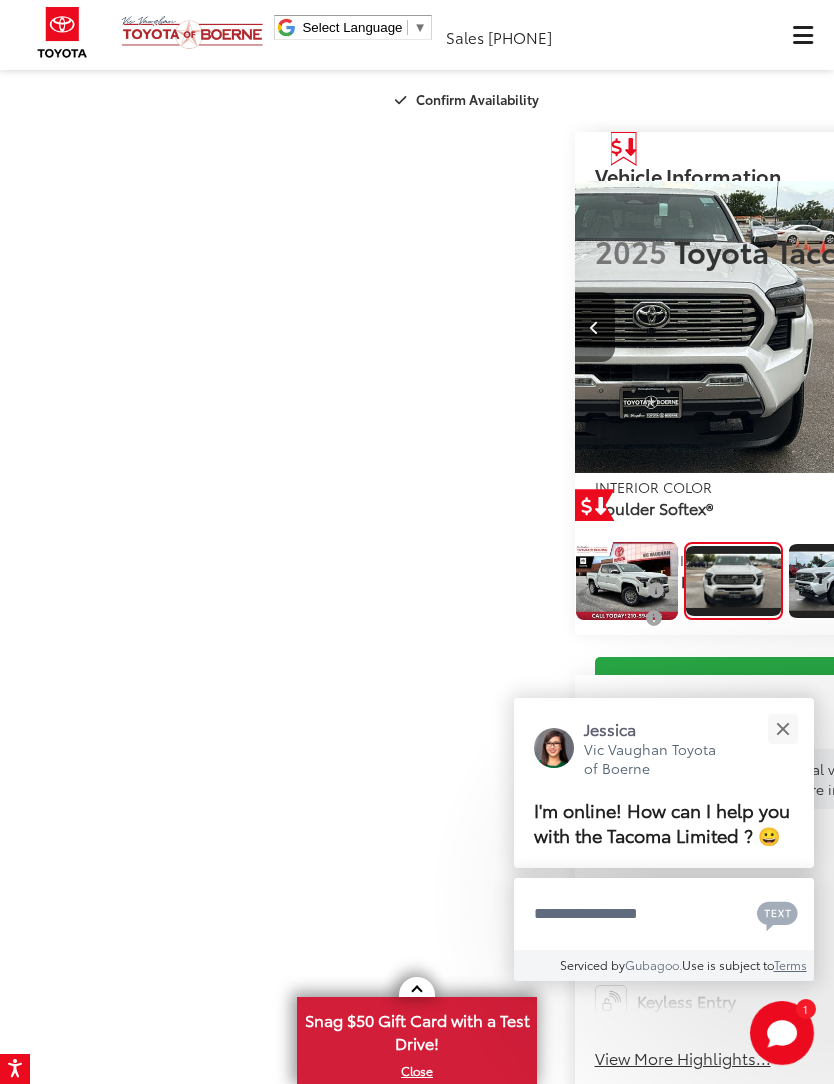 scroll, scrollTop: 0, scrollLeft: 834, axis: horizontal 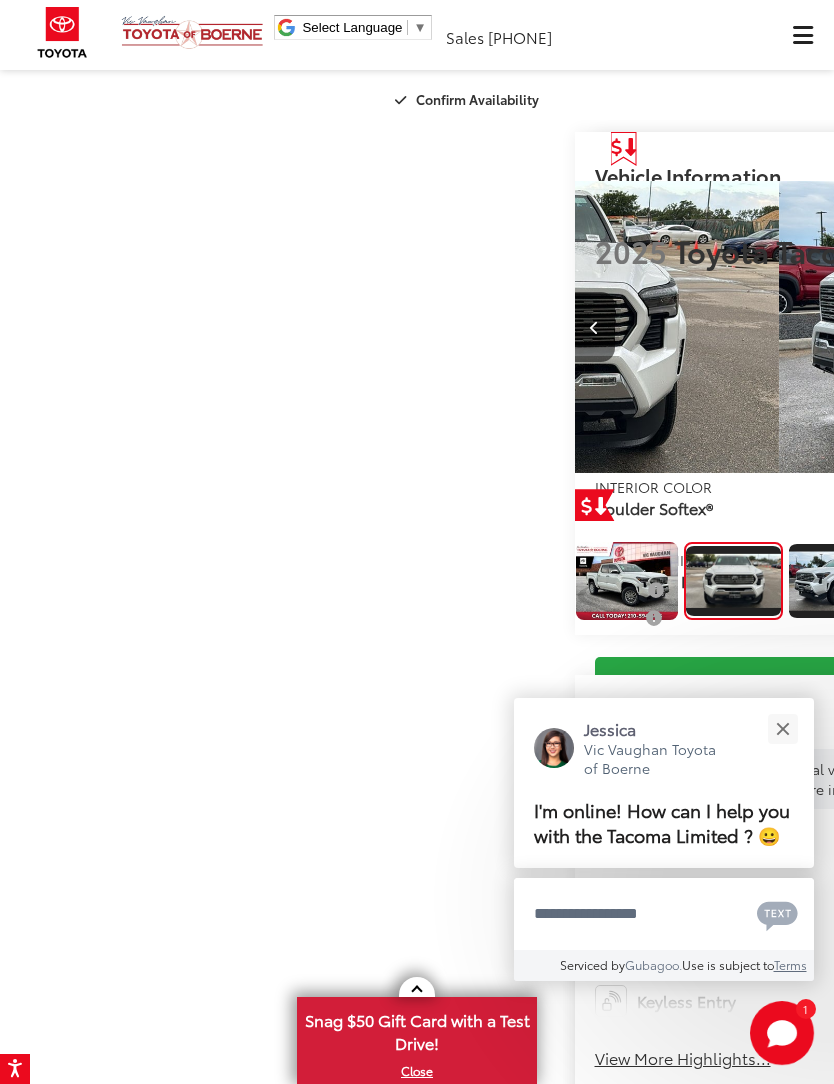 click at bounding box center (782, 729) 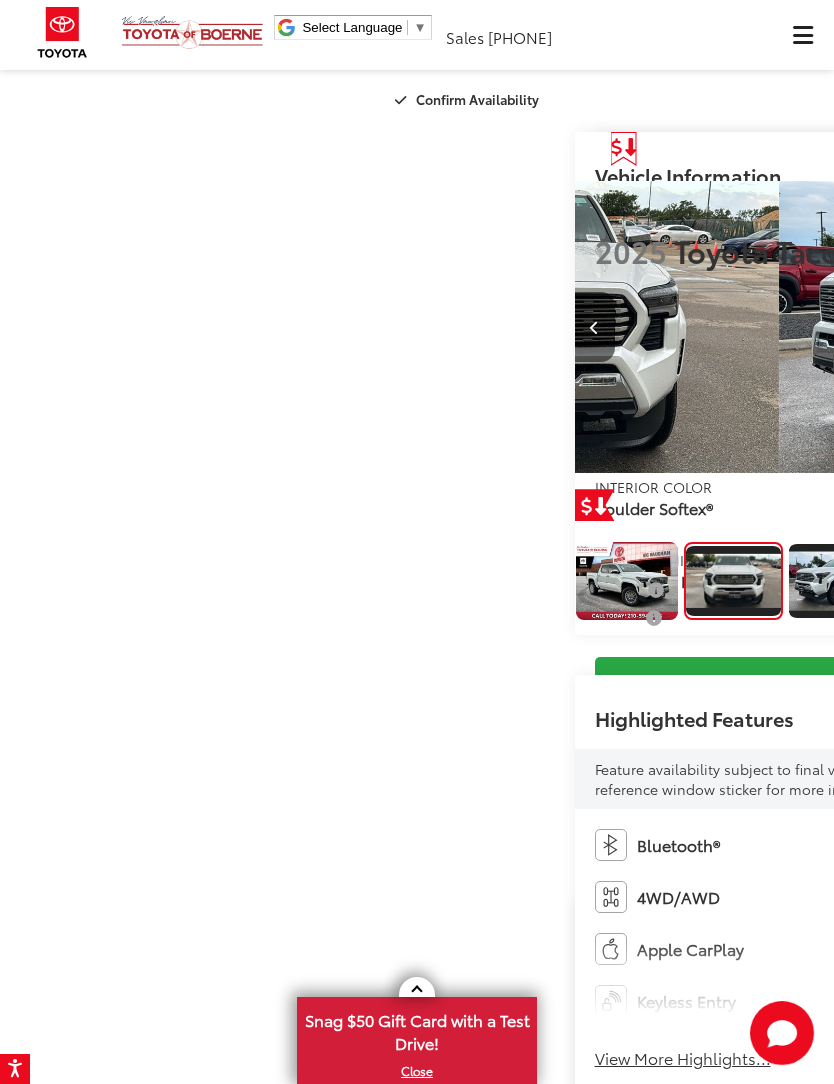 click at bounding box center [1073, 328] 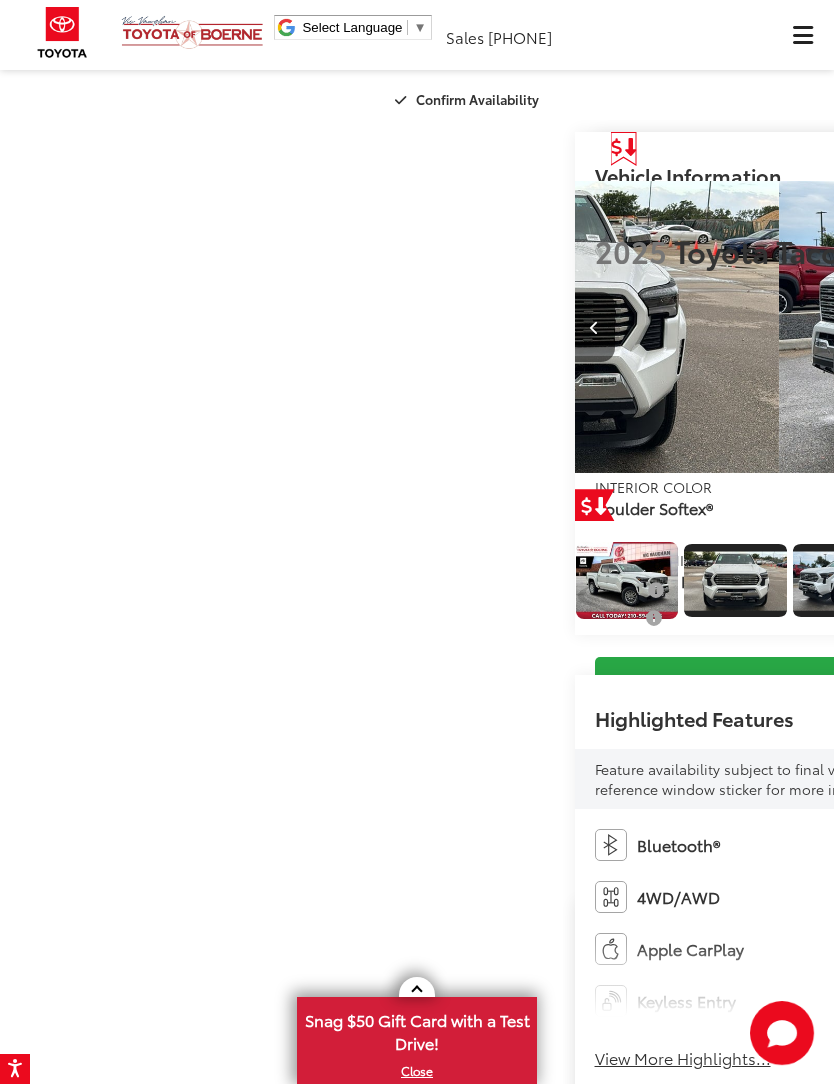 scroll, scrollTop: 0, scrollLeft: 1565, axis: horizontal 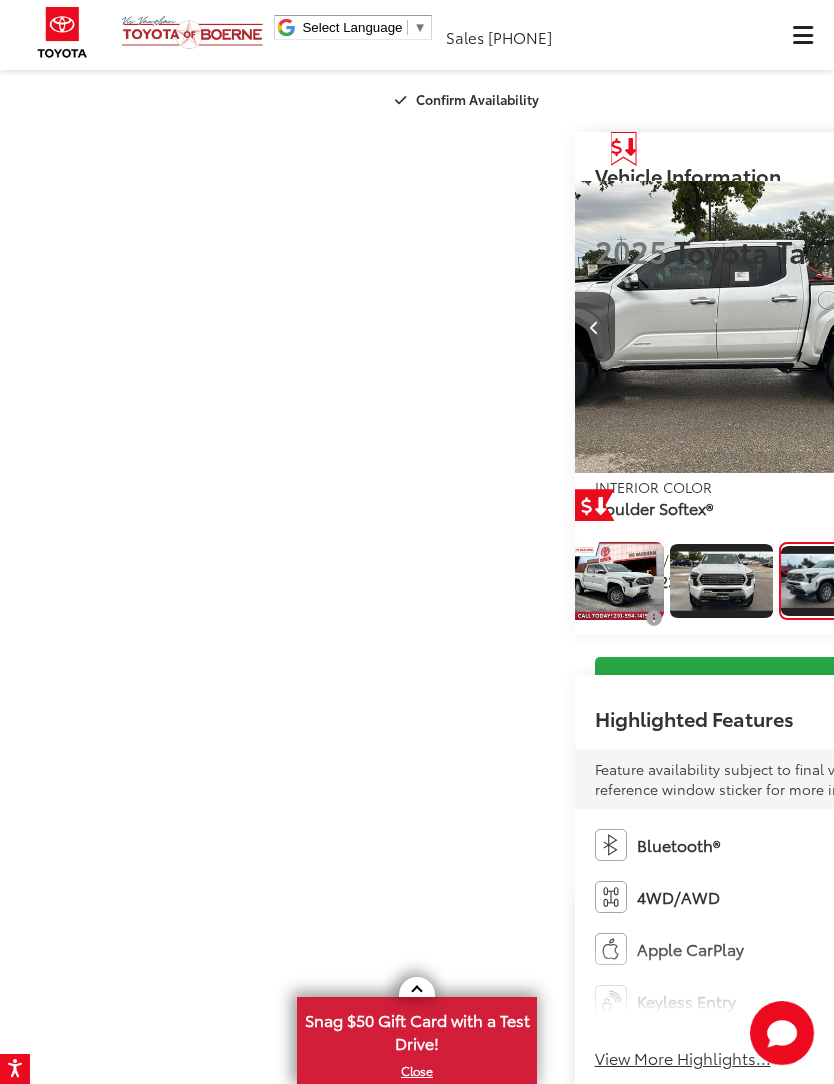 click at bounding box center [1074, 327] 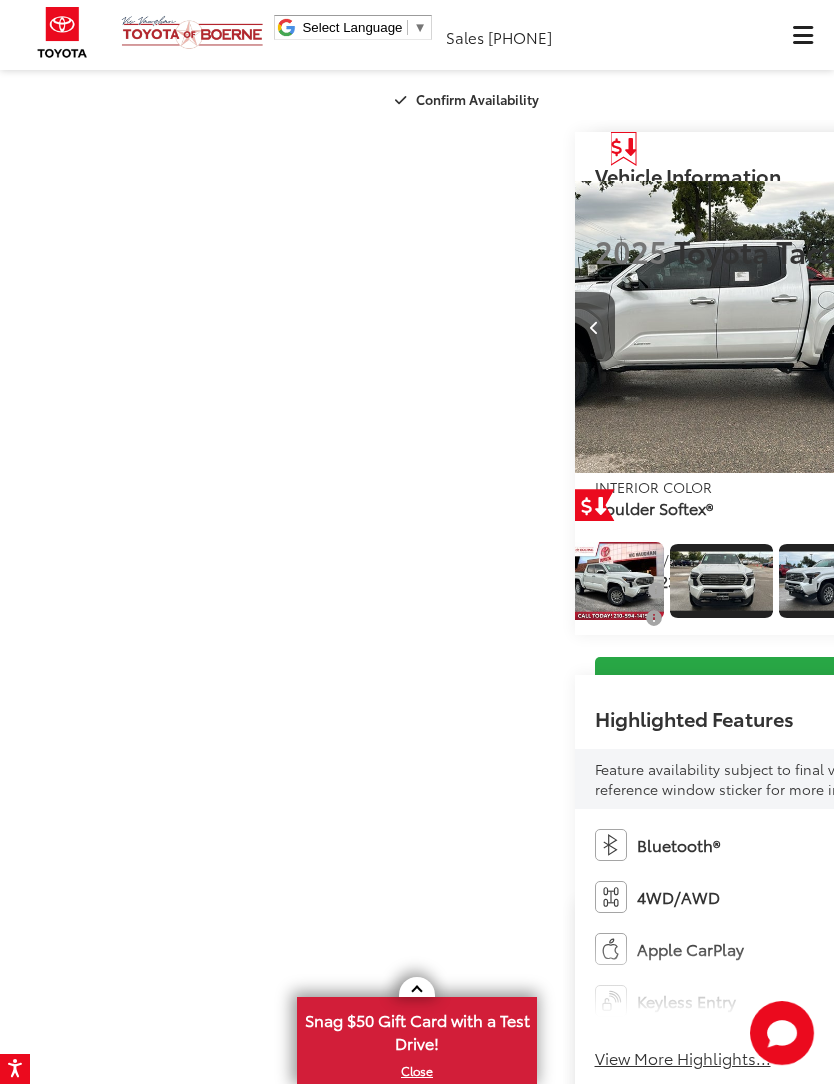 scroll, scrollTop: 0, scrollLeft: 2397, axis: horizontal 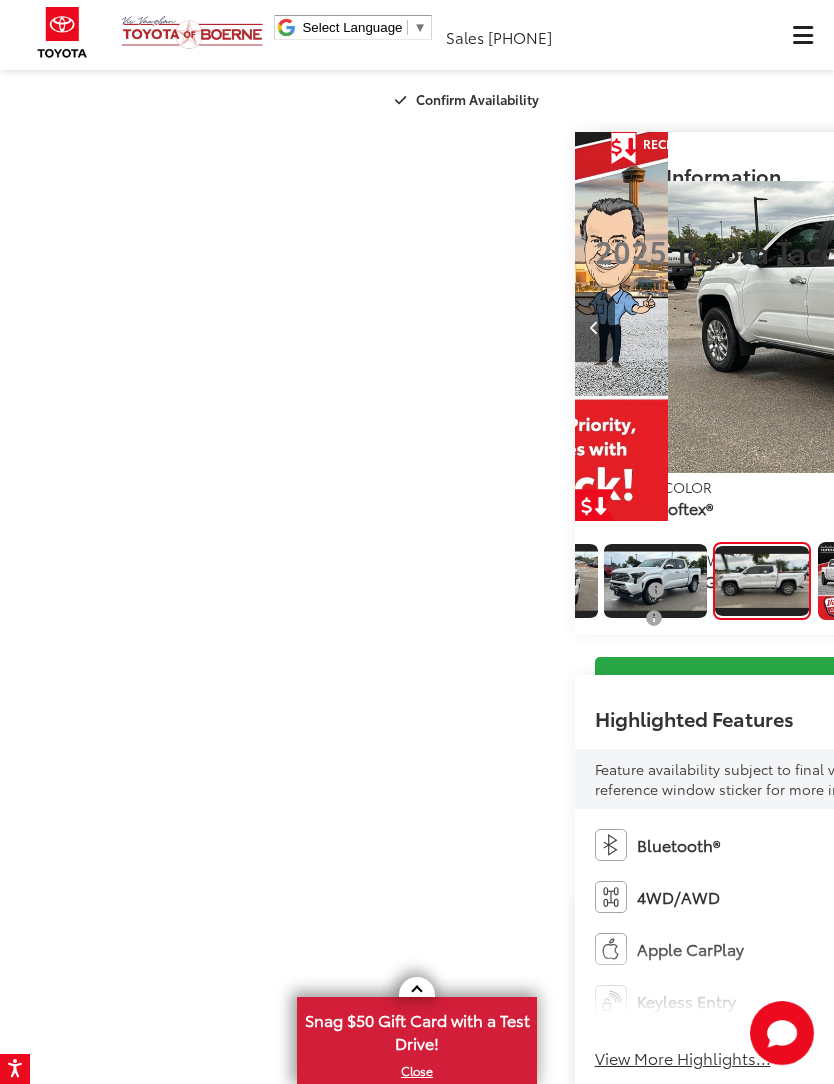 click at bounding box center [1074, 327] 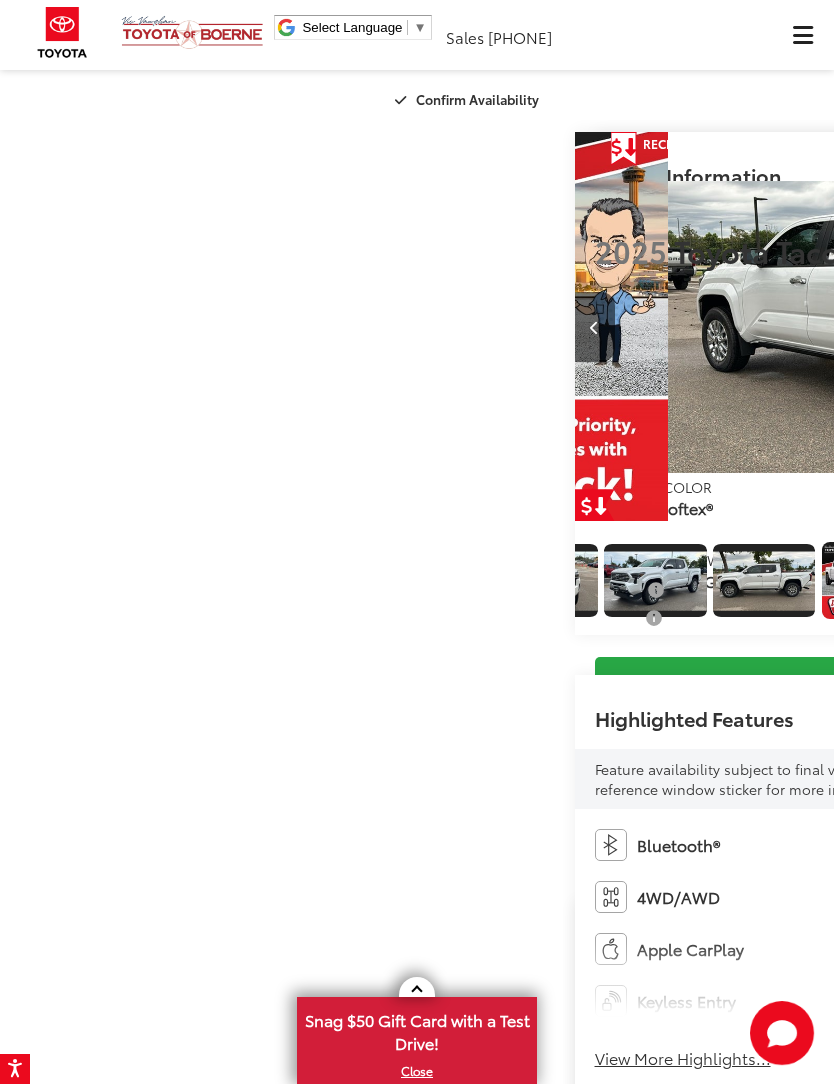 scroll, scrollTop: 0, scrollLeft: 2779, axis: horizontal 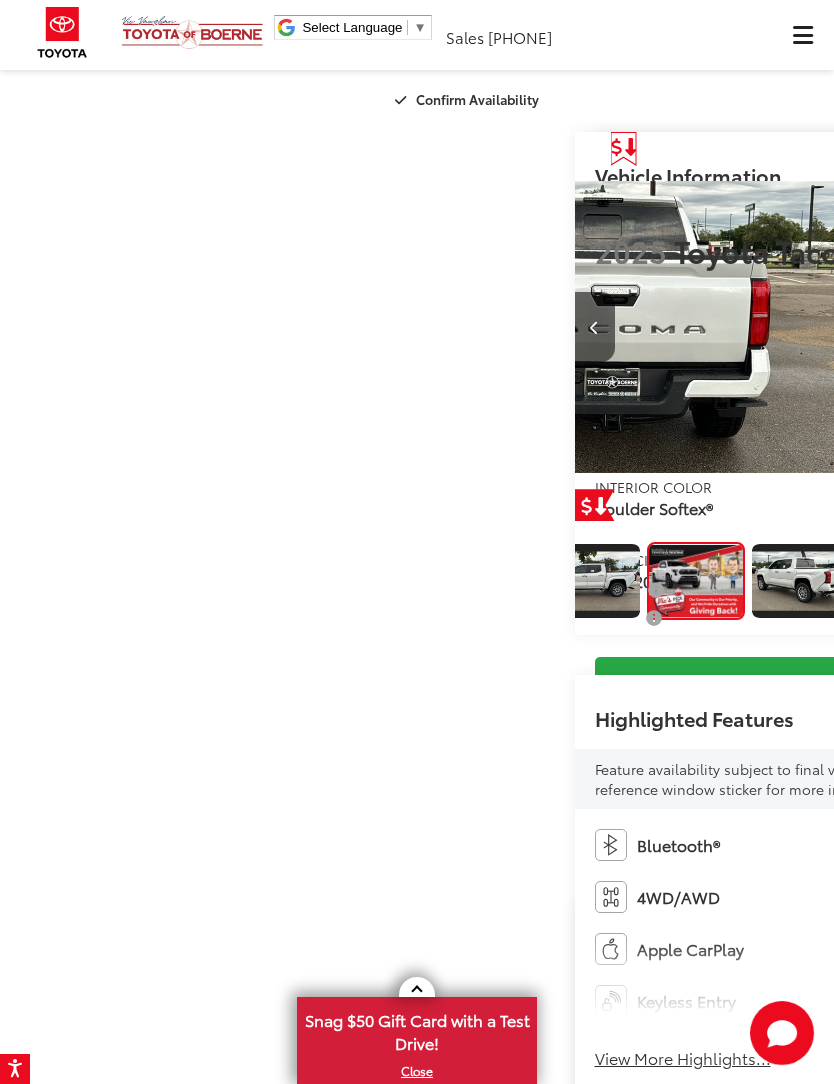 click at bounding box center (1073, 328) 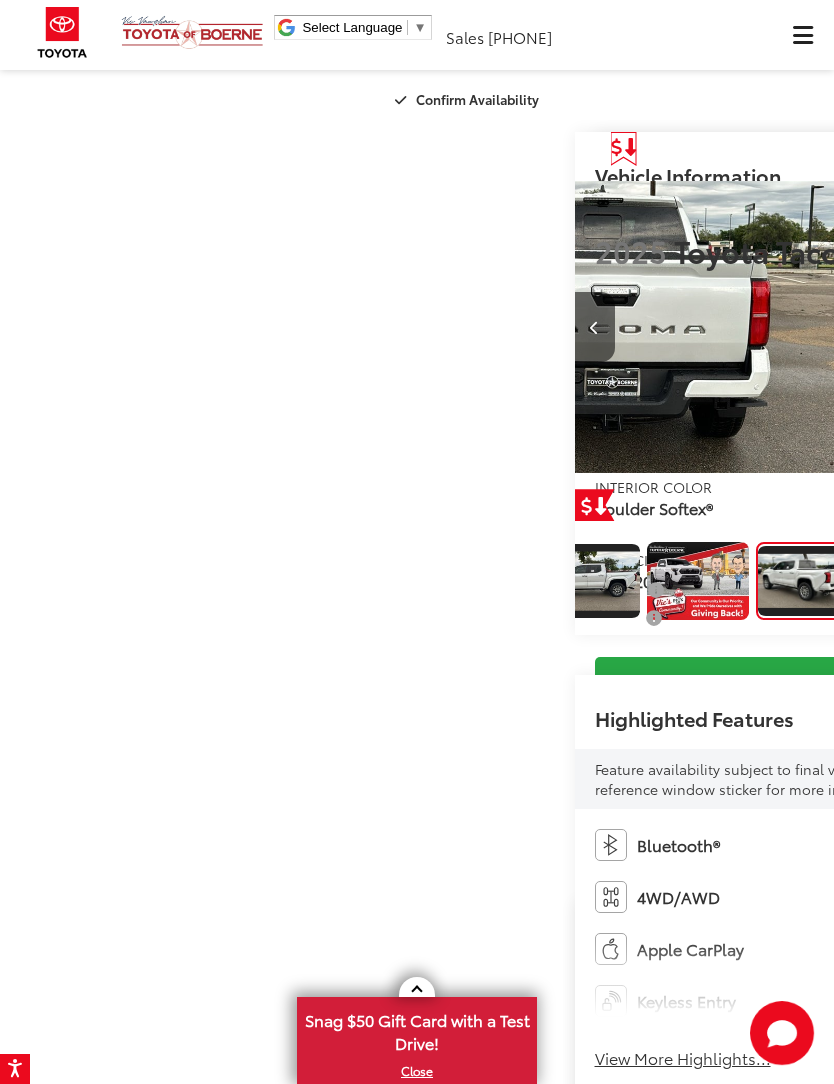 scroll, scrollTop: 0, scrollLeft: 3924, axis: horizontal 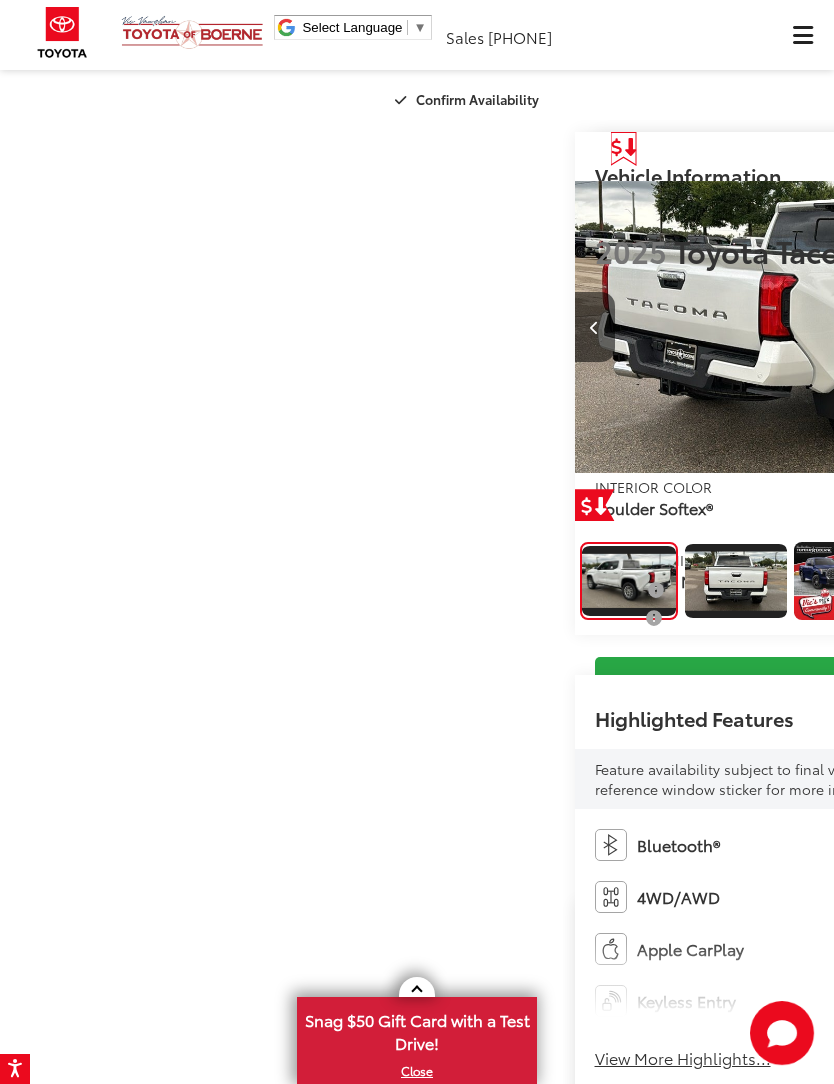 click at bounding box center (1074, 327) 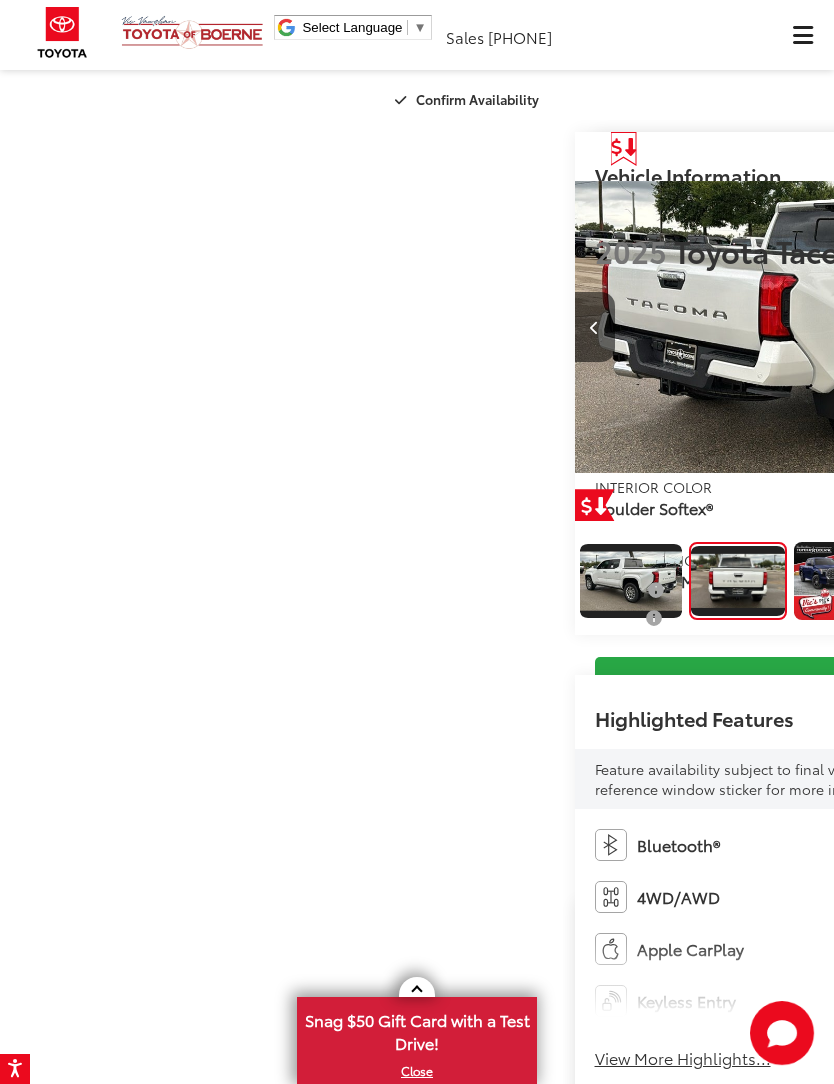 scroll, scrollTop: 0, scrollLeft: 4951, axis: horizontal 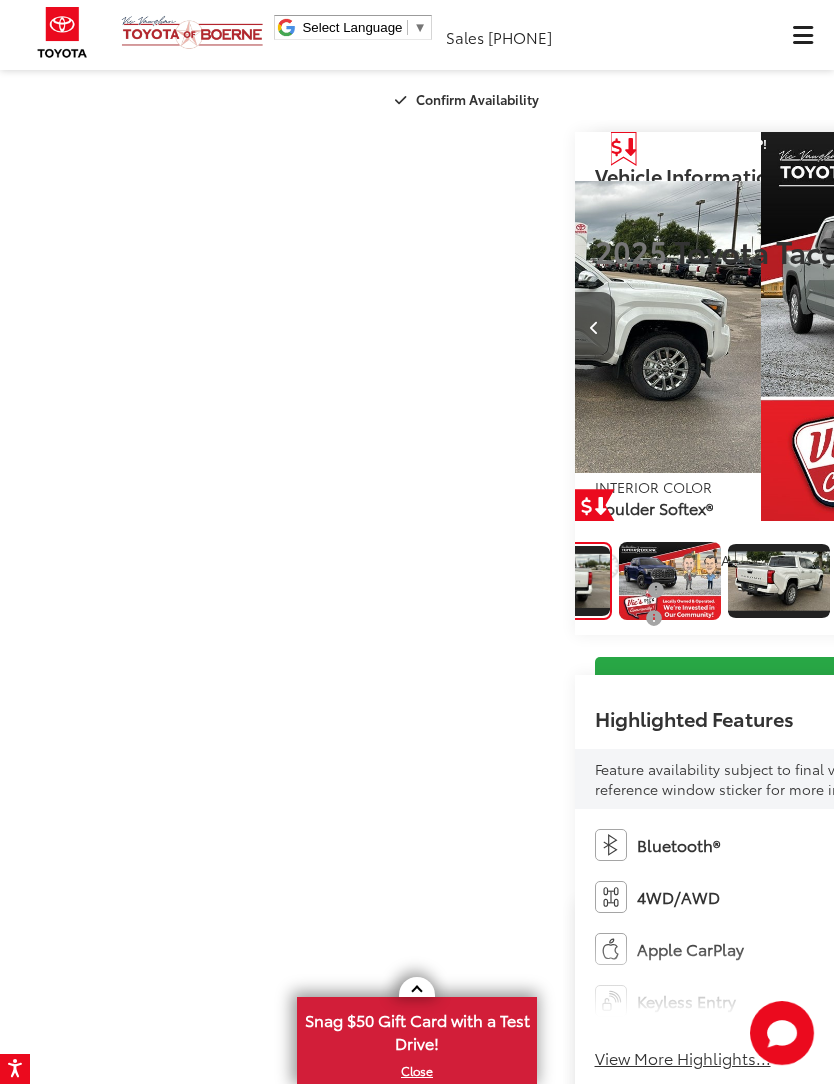 click at bounding box center (1074, 327) 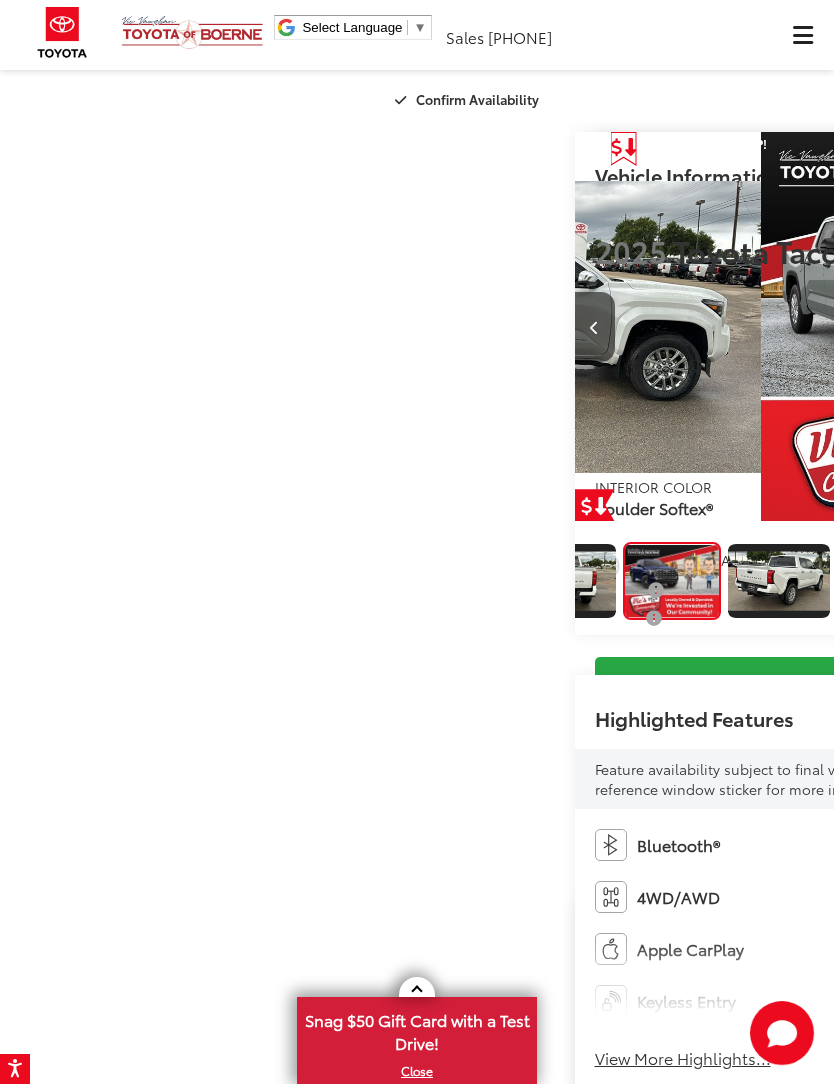 scroll, scrollTop: 0, scrollLeft: 5719, axis: horizontal 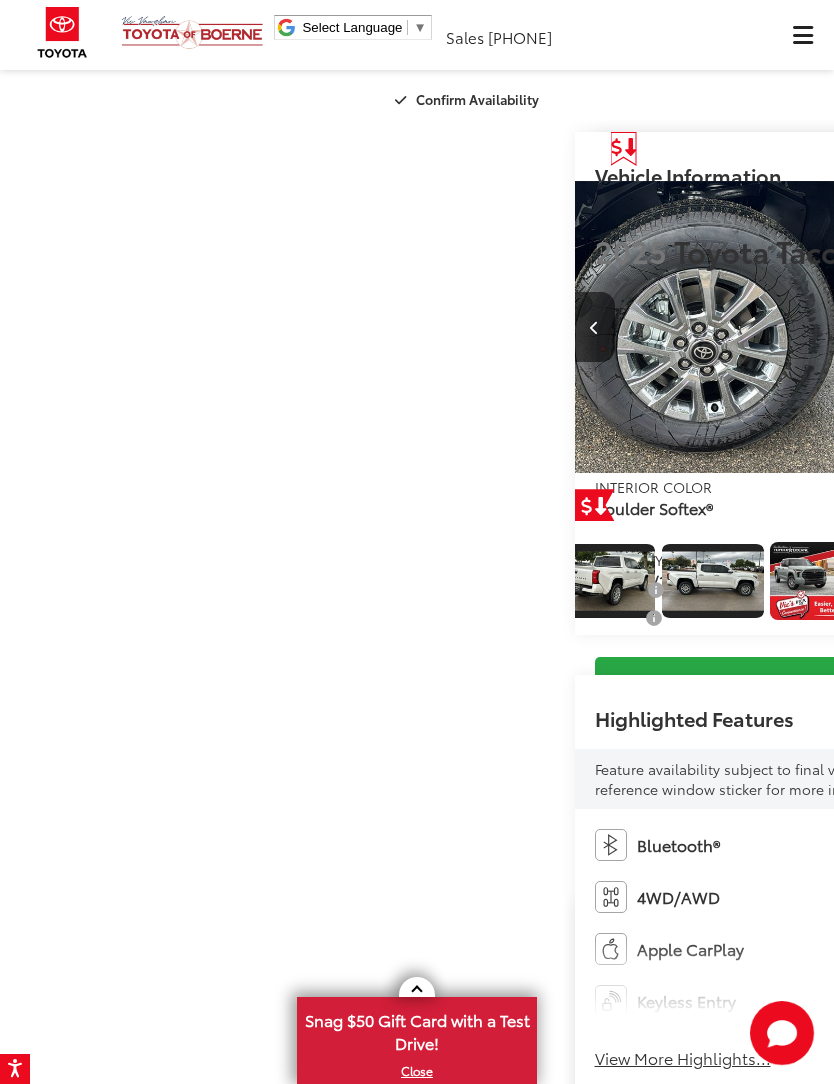 click at bounding box center (1074, 327) 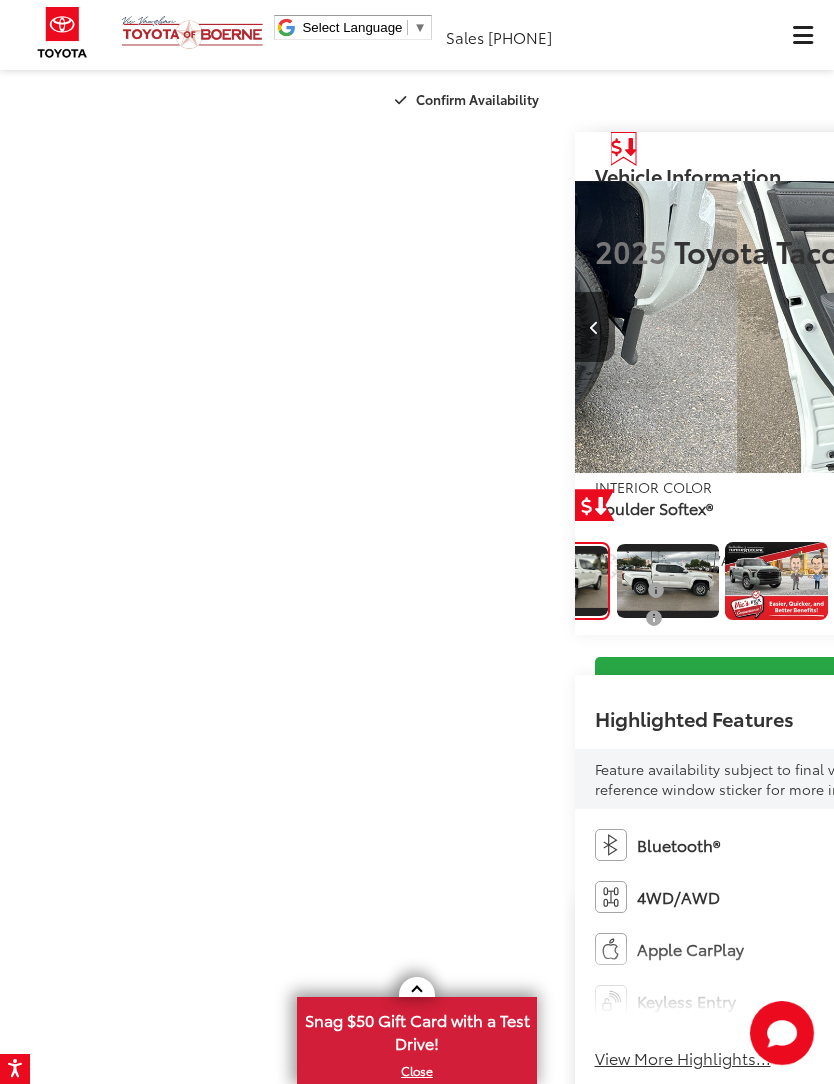 scroll, scrollTop: 0, scrollLeft: 1023, axis: horizontal 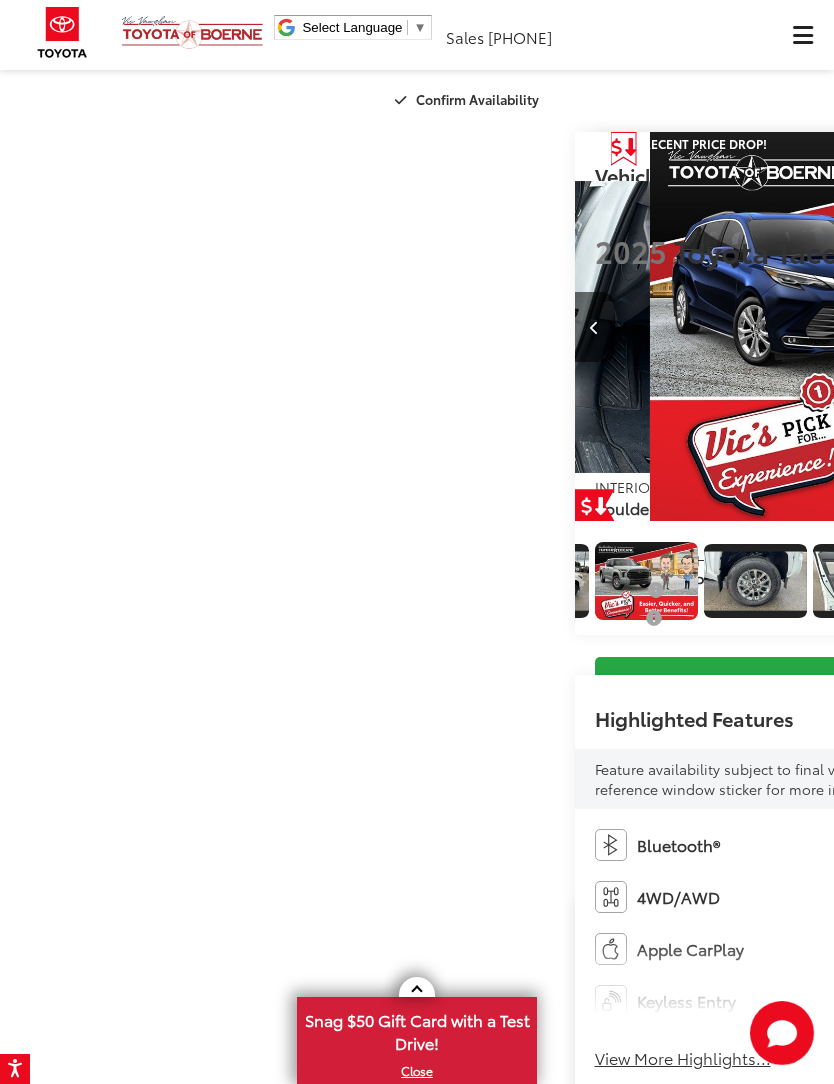 click at bounding box center [1074, 327] 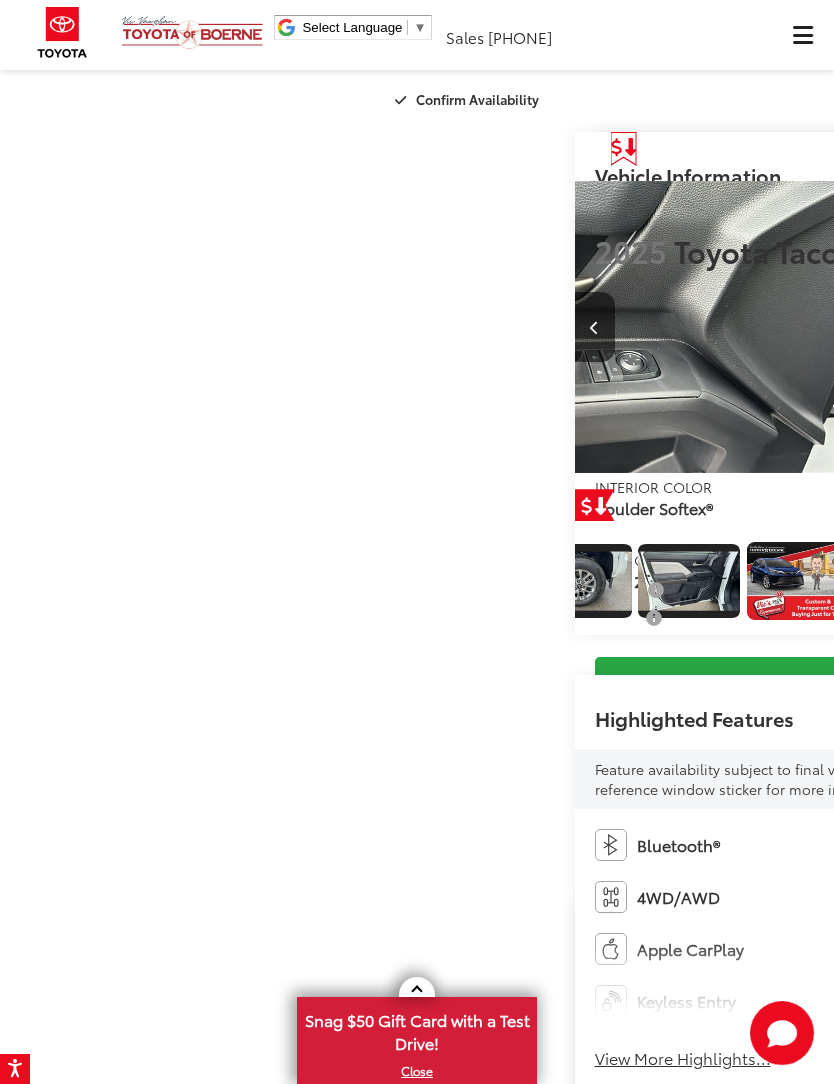 click at bounding box center (1074, 327) 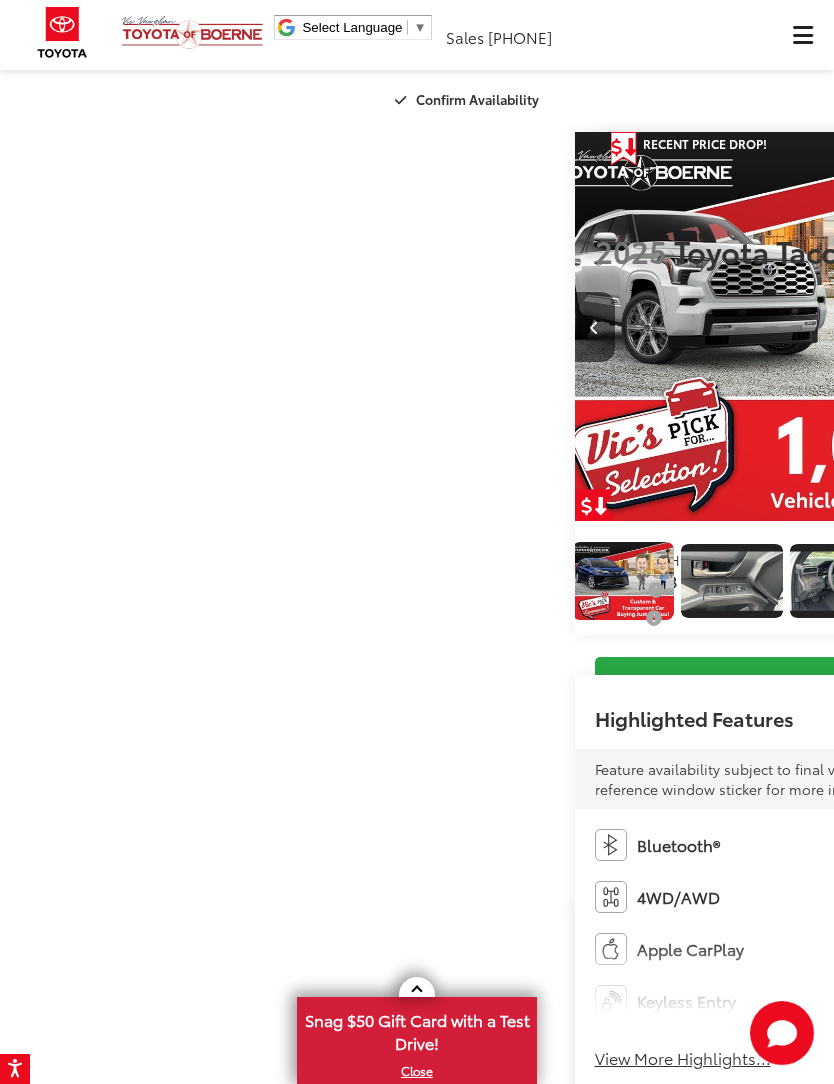 click at bounding box center (1074, 327) 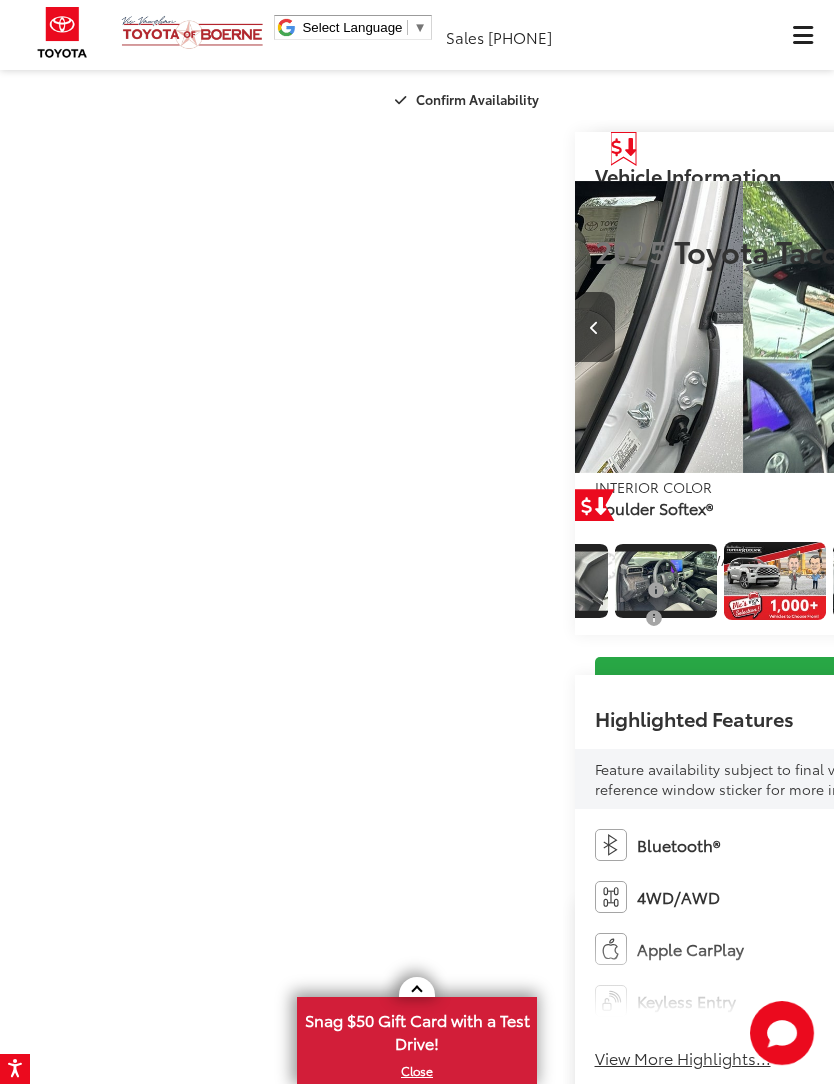 click at bounding box center (1074, 327) 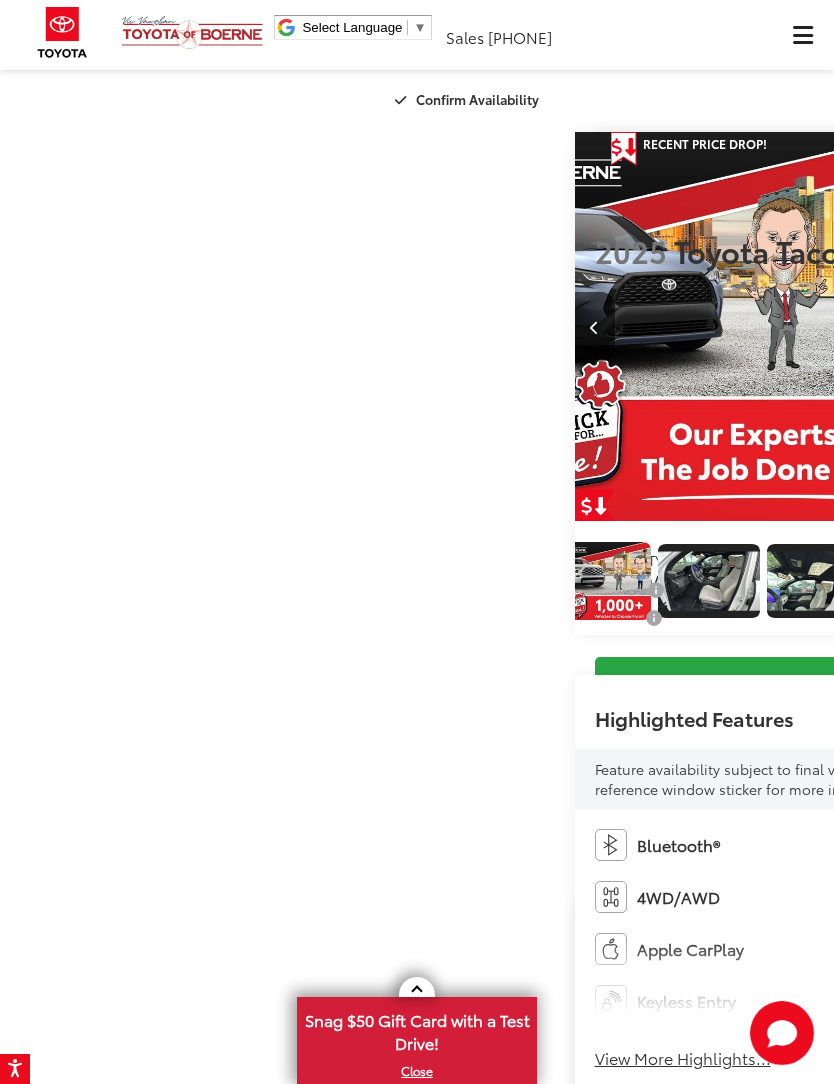 click at bounding box center [1074, 327] 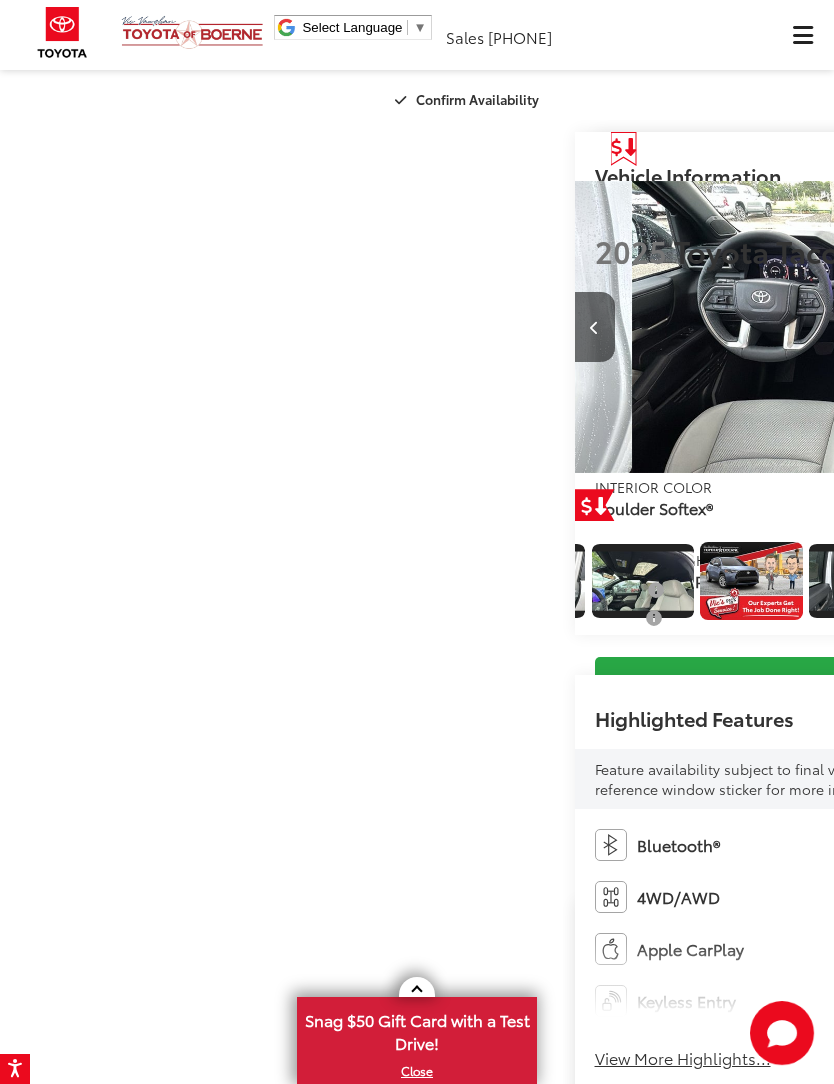 click at bounding box center [1074, 327] 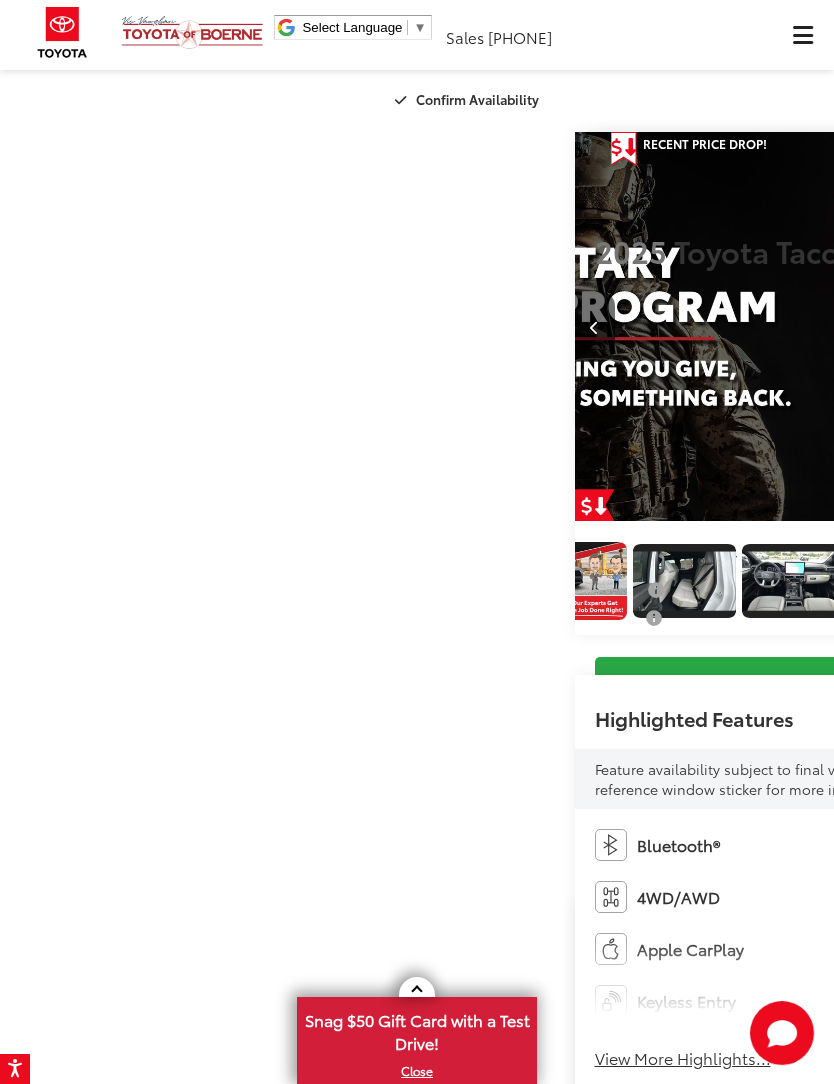 click at bounding box center [1074, 327] 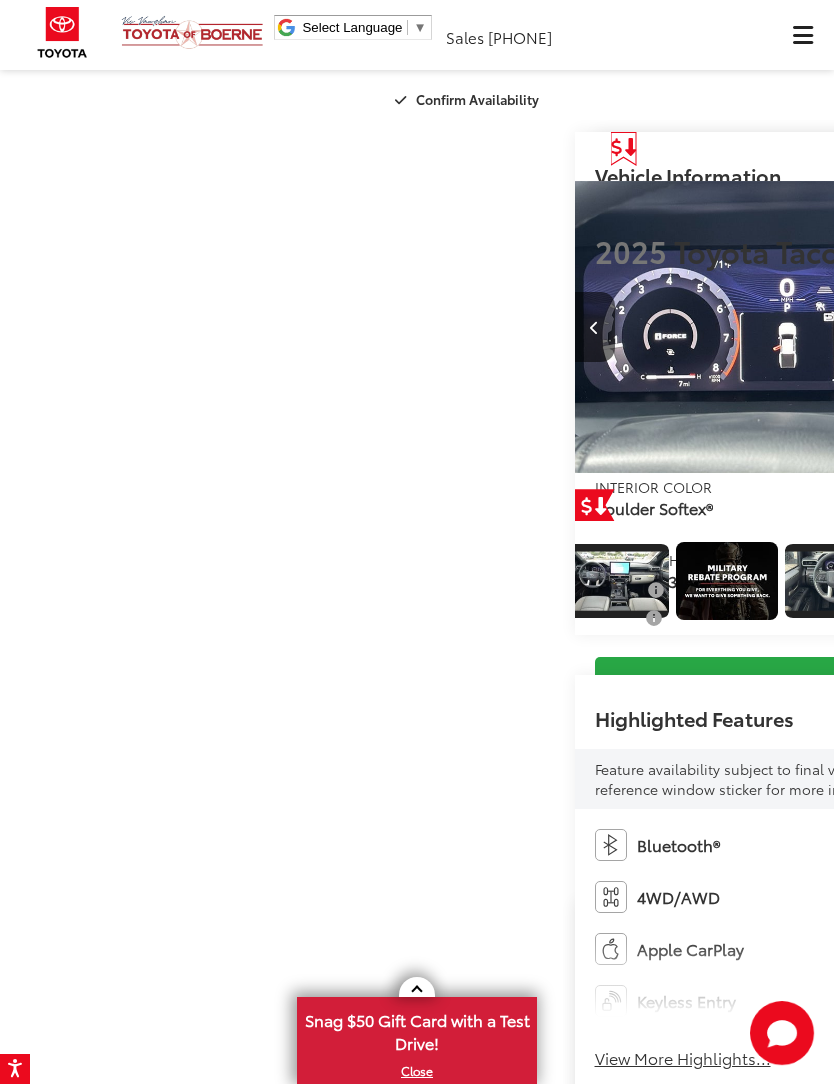 click at bounding box center (1074, 327) 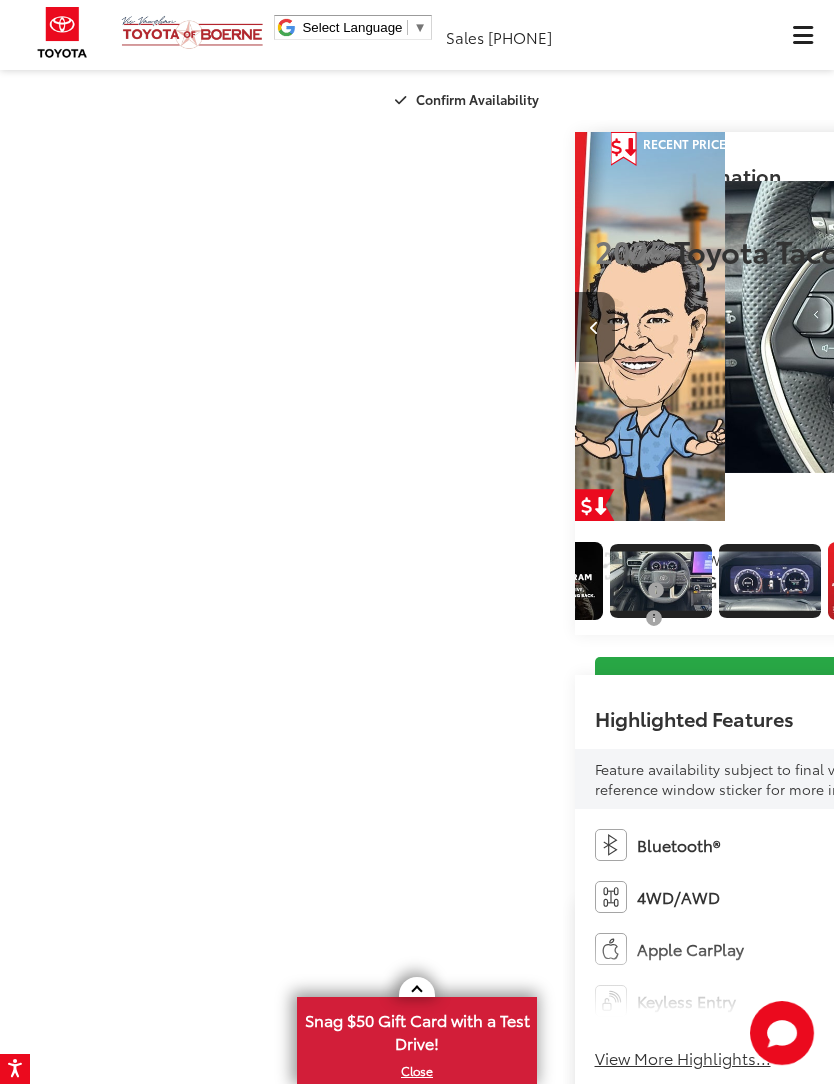 click at bounding box center (1073, 328) 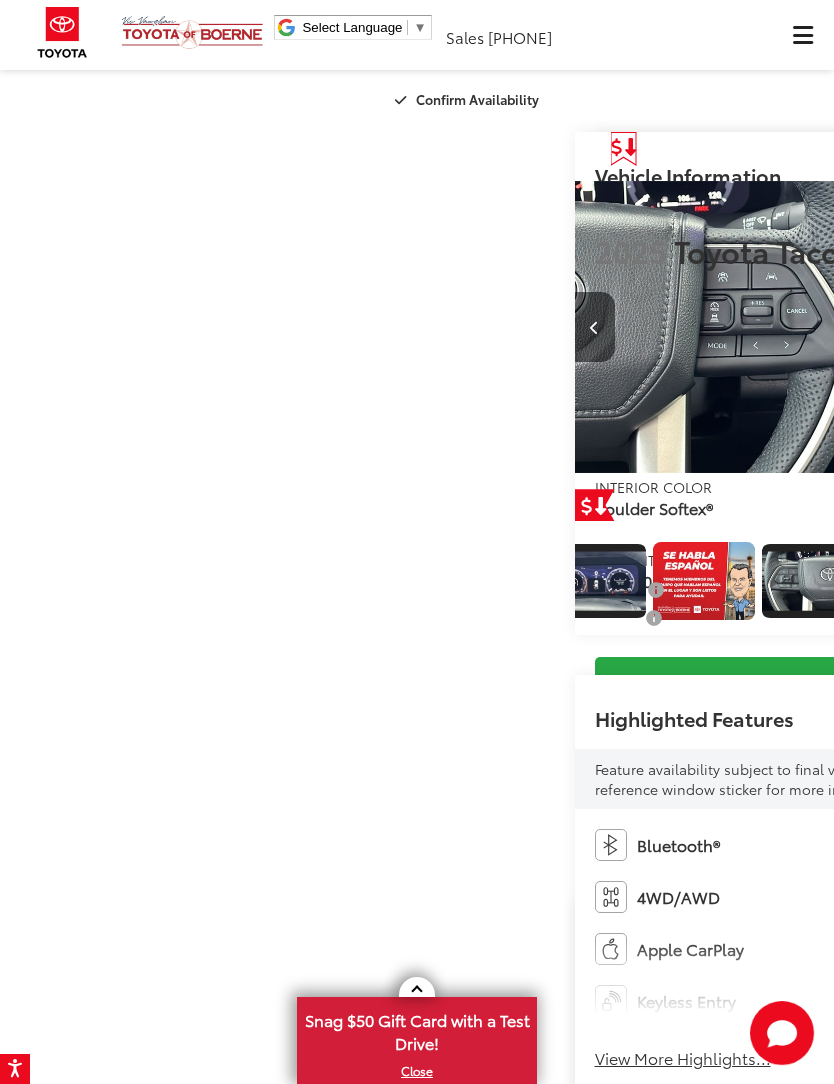 click at bounding box center (1073, 328) 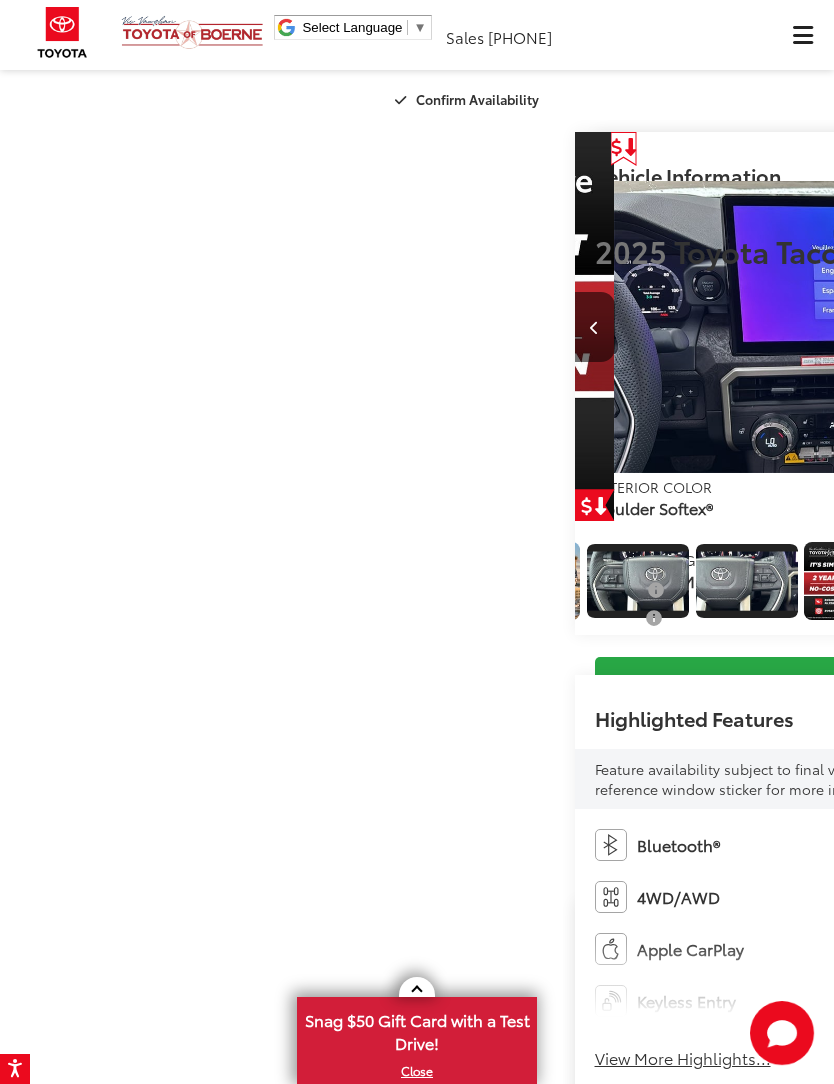 click at bounding box center [1073, 328] 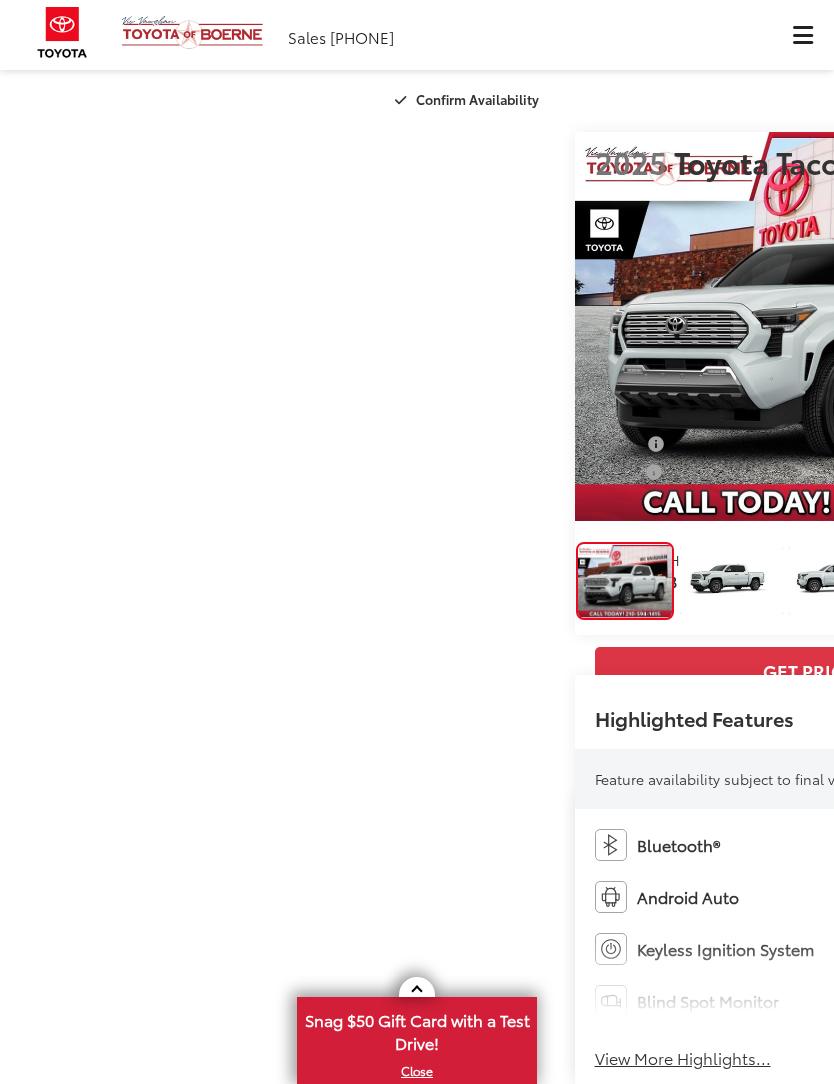 scroll, scrollTop: 0, scrollLeft: 0, axis: both 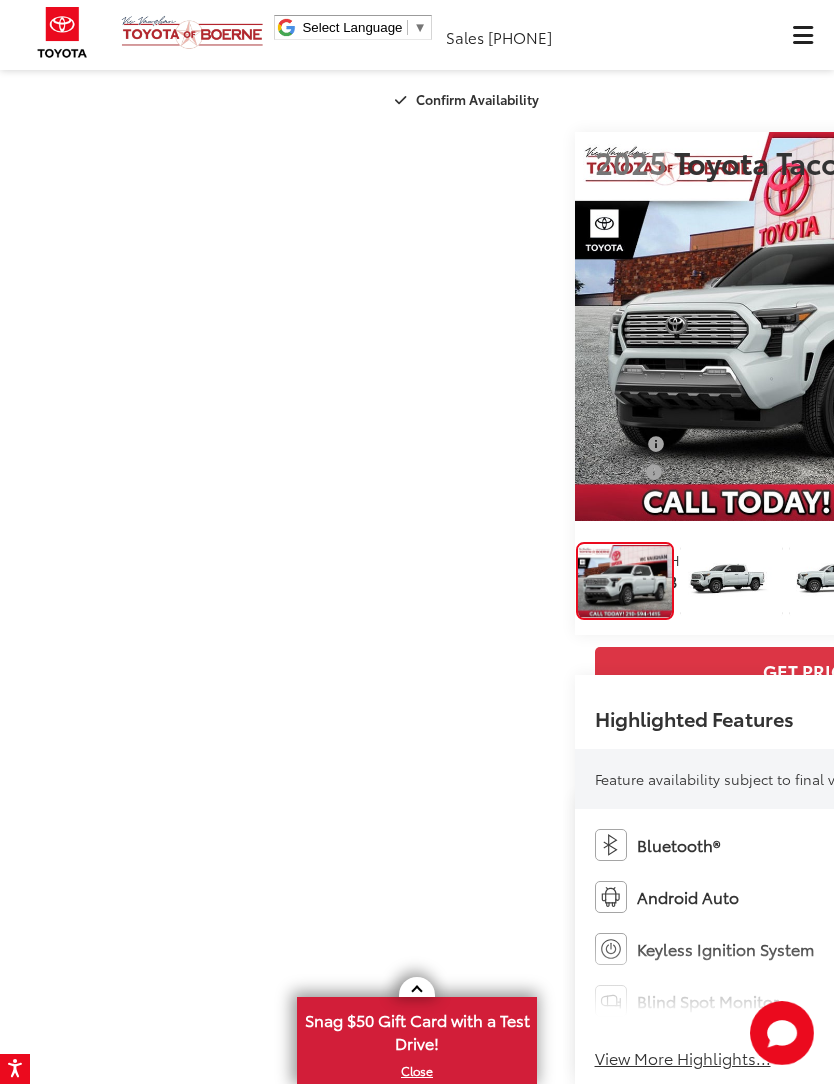 click at bounding box center (1074, 327) 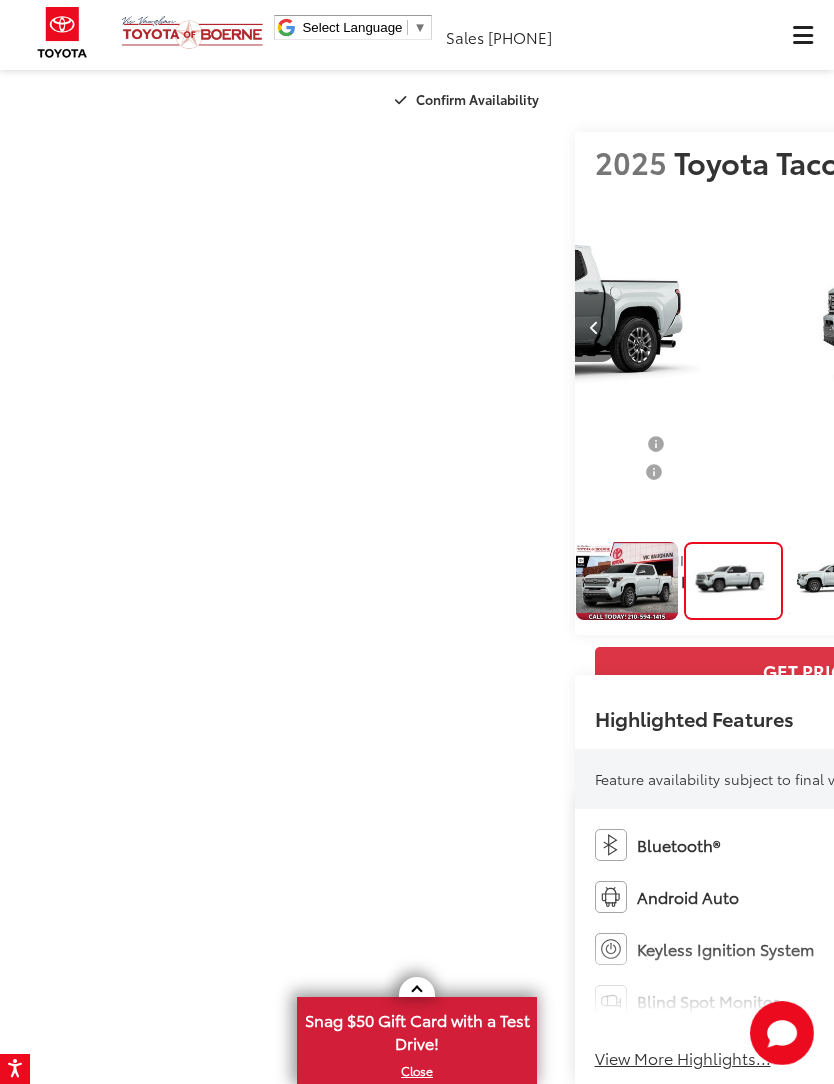 click at bounding box center (1074, 327) 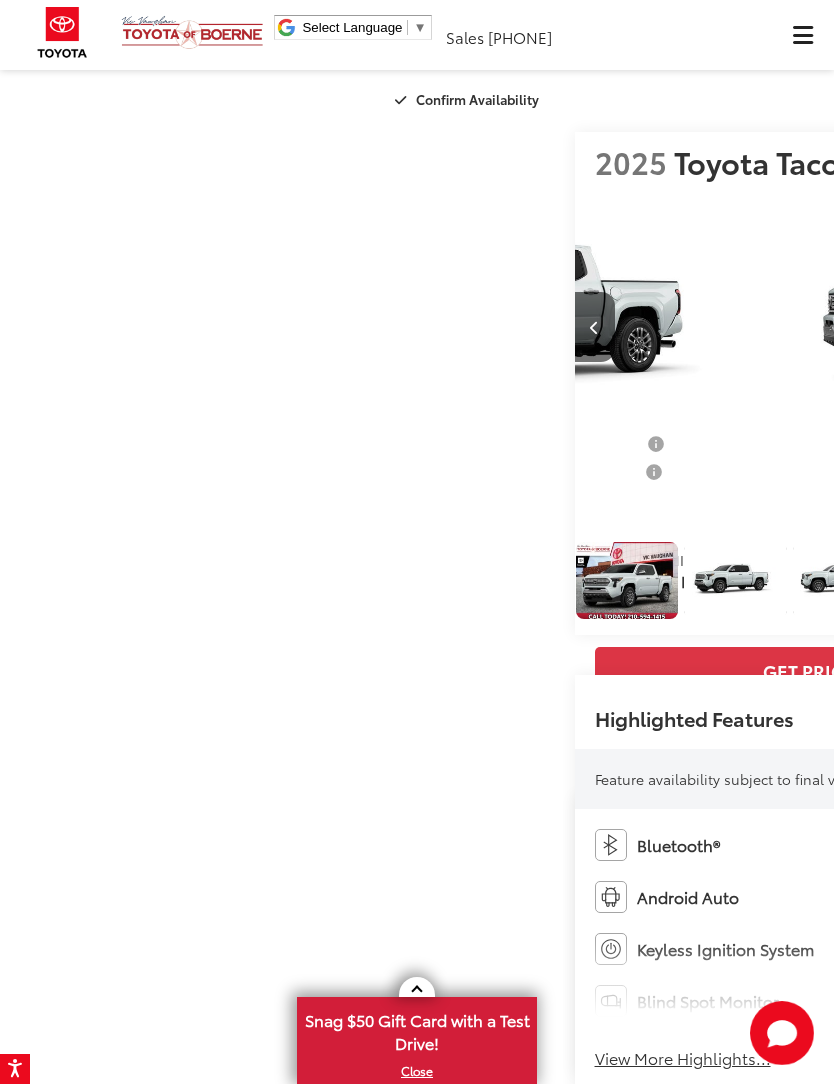 scroll, scrollTop: 0, scrollLeft: 1130, axis: horizontal 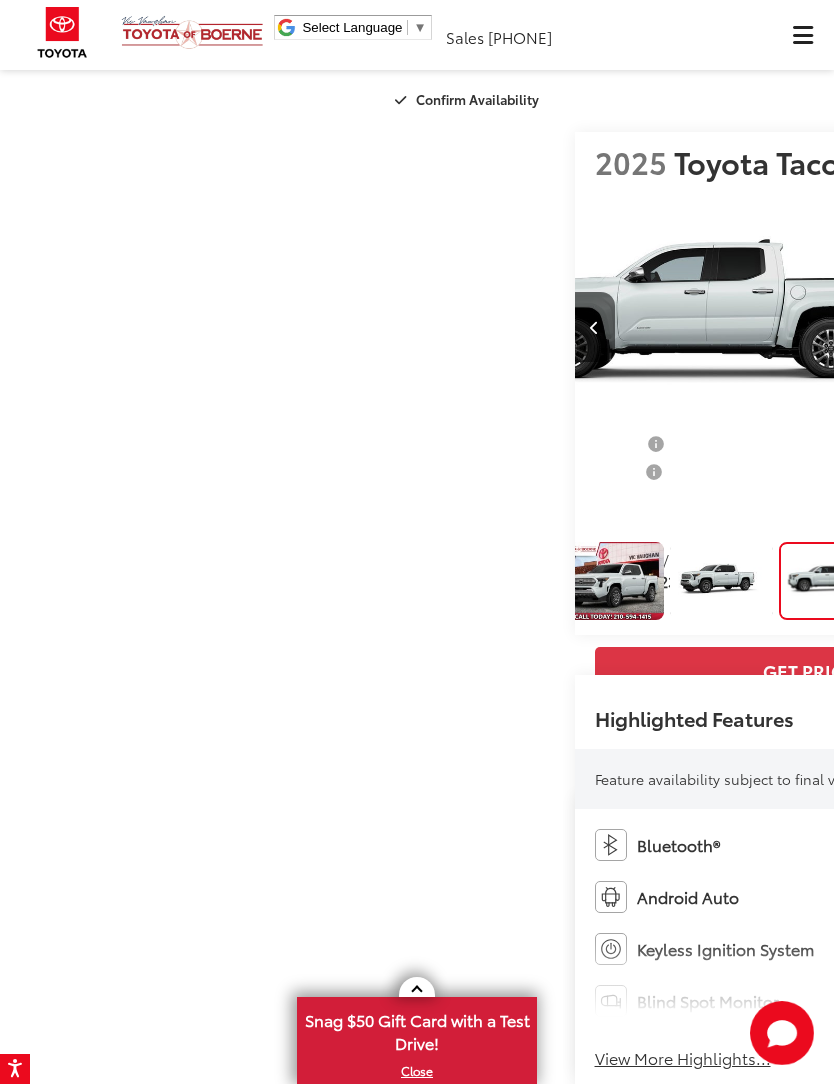click at bounding box center [1074, 327] 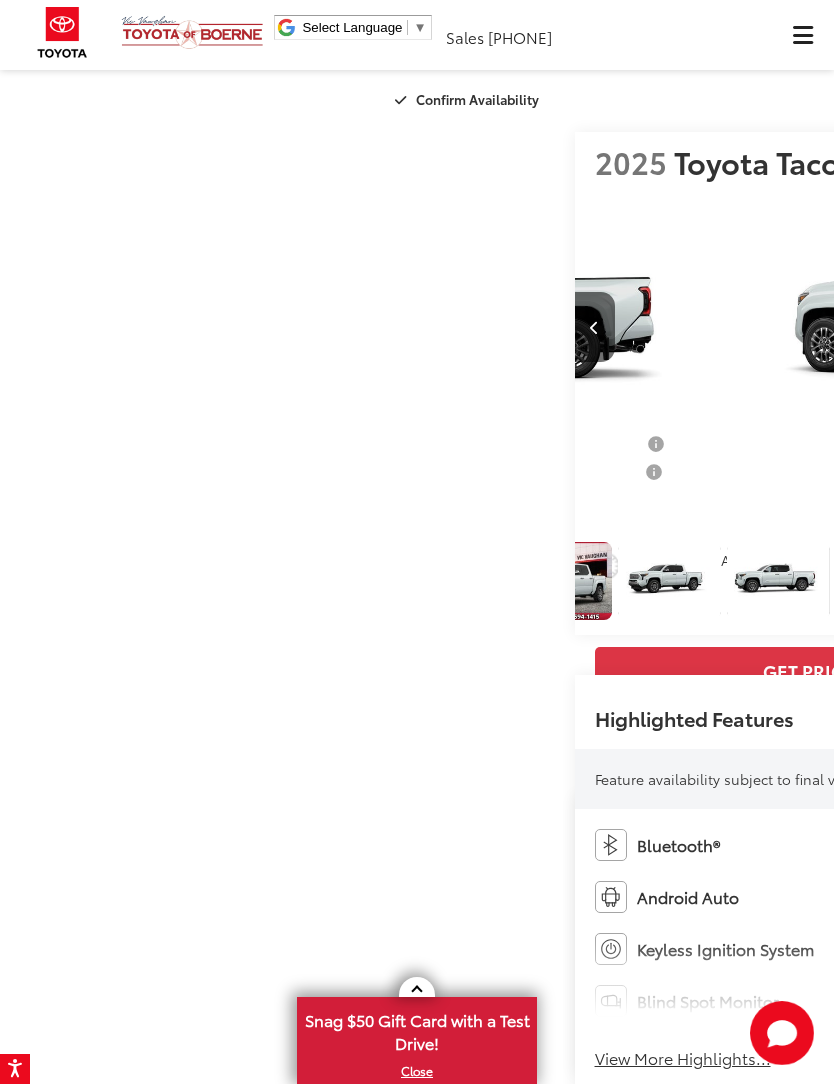 scroll, scrollTop: 0, scrollLeft: 2395, axis: horizontal 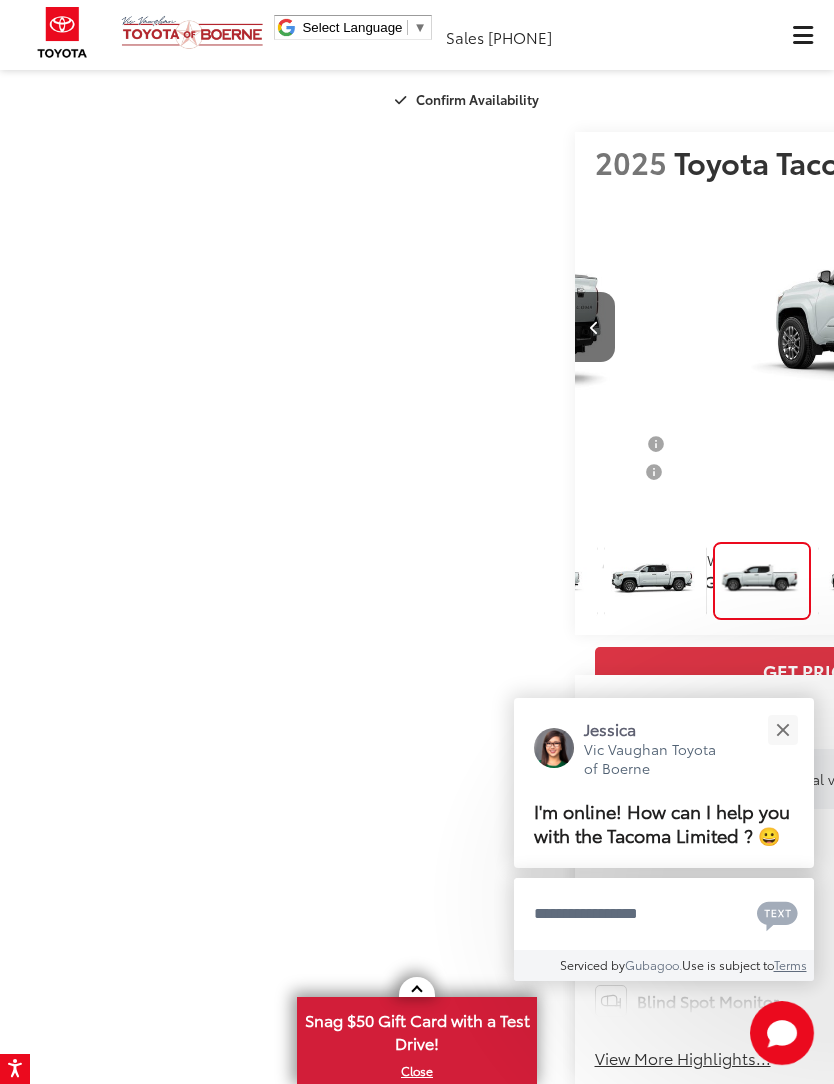 click at bounding box center [1074, 327] 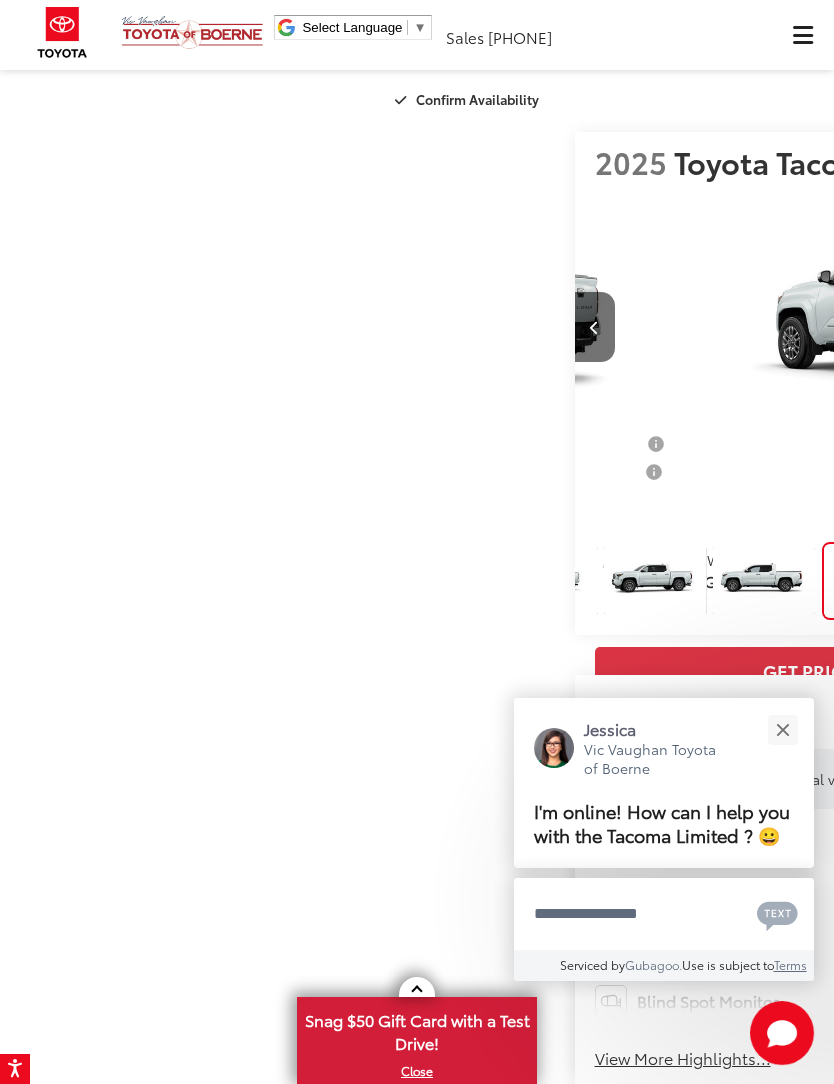 scroll, scrollTop: 0, scrollLeft: 3264, axis: horizontal 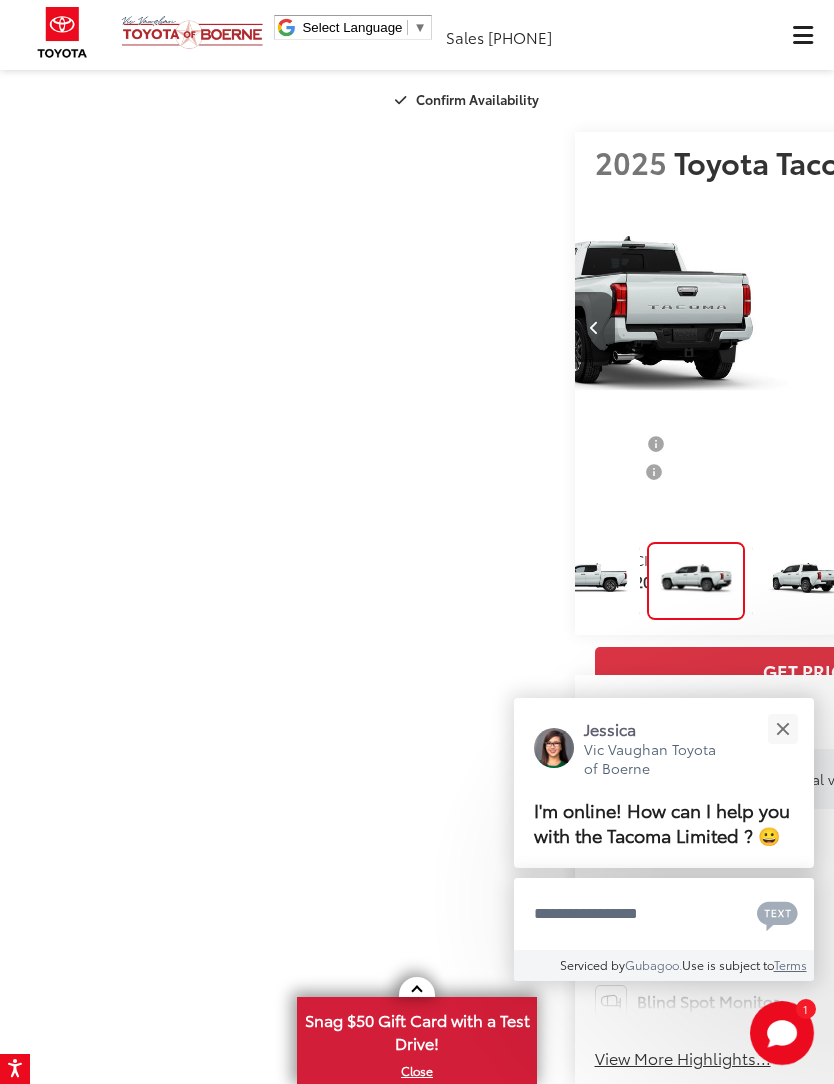 click at bounding box center (1074, 327) 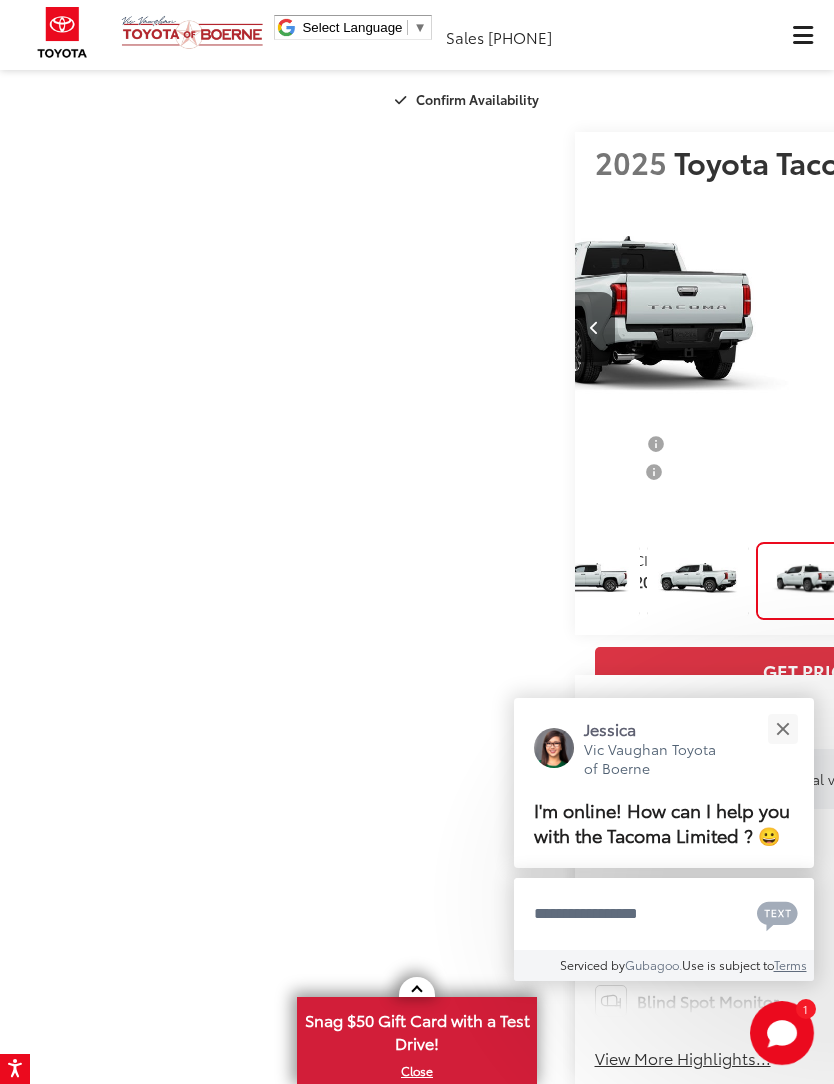 scroll, scrollTop: 0, scrollLeft: 4079, axis: horizontal 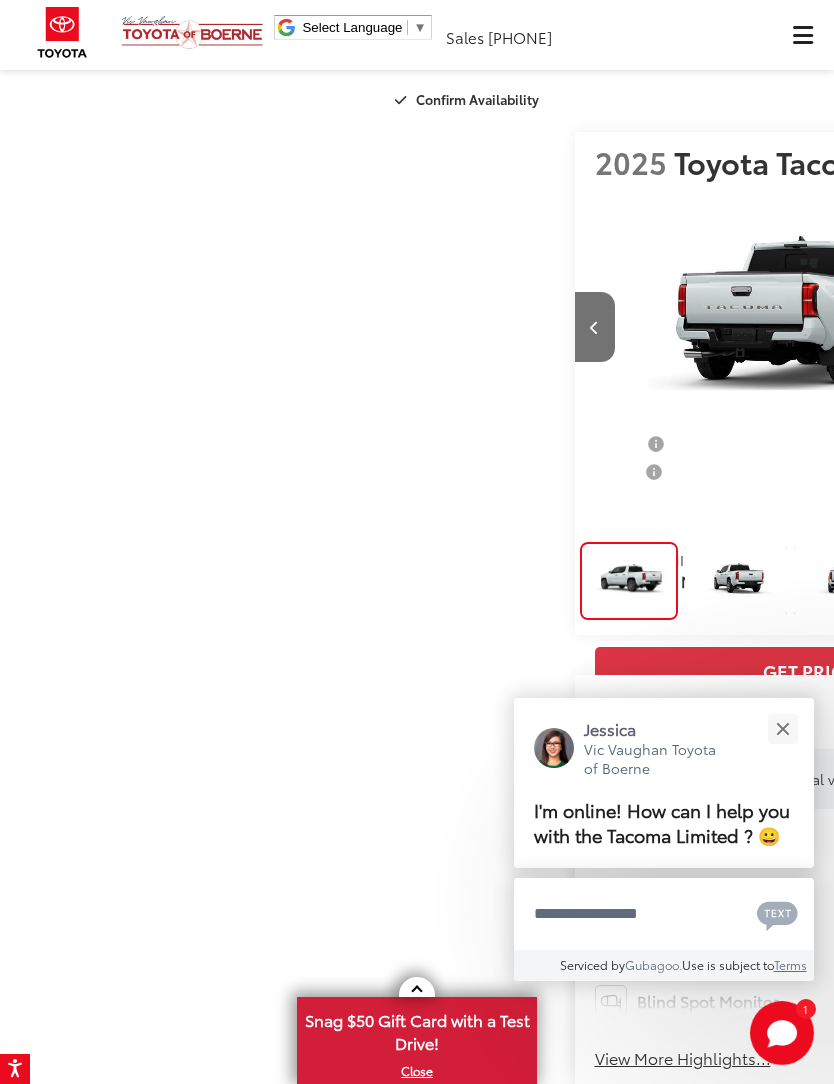click at bounding box center (1074, 327) 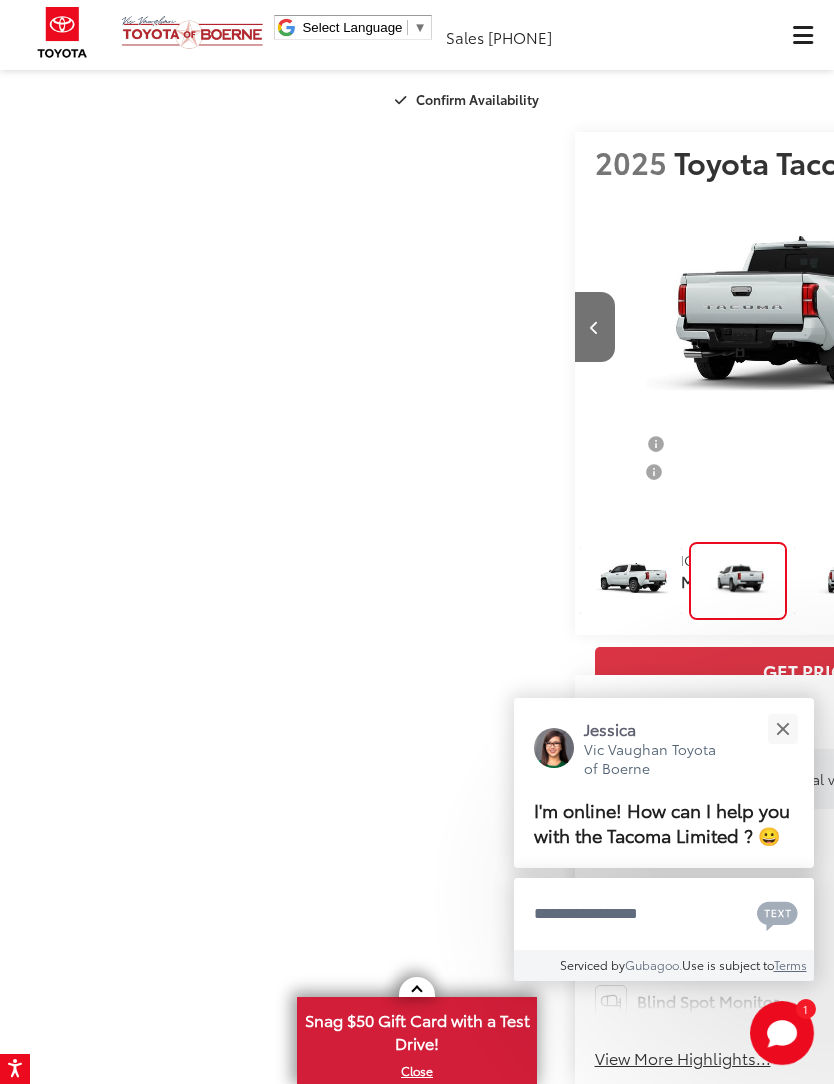 scroll, scrollTop: 0, scrollLeft: 4909, axis: horizontal 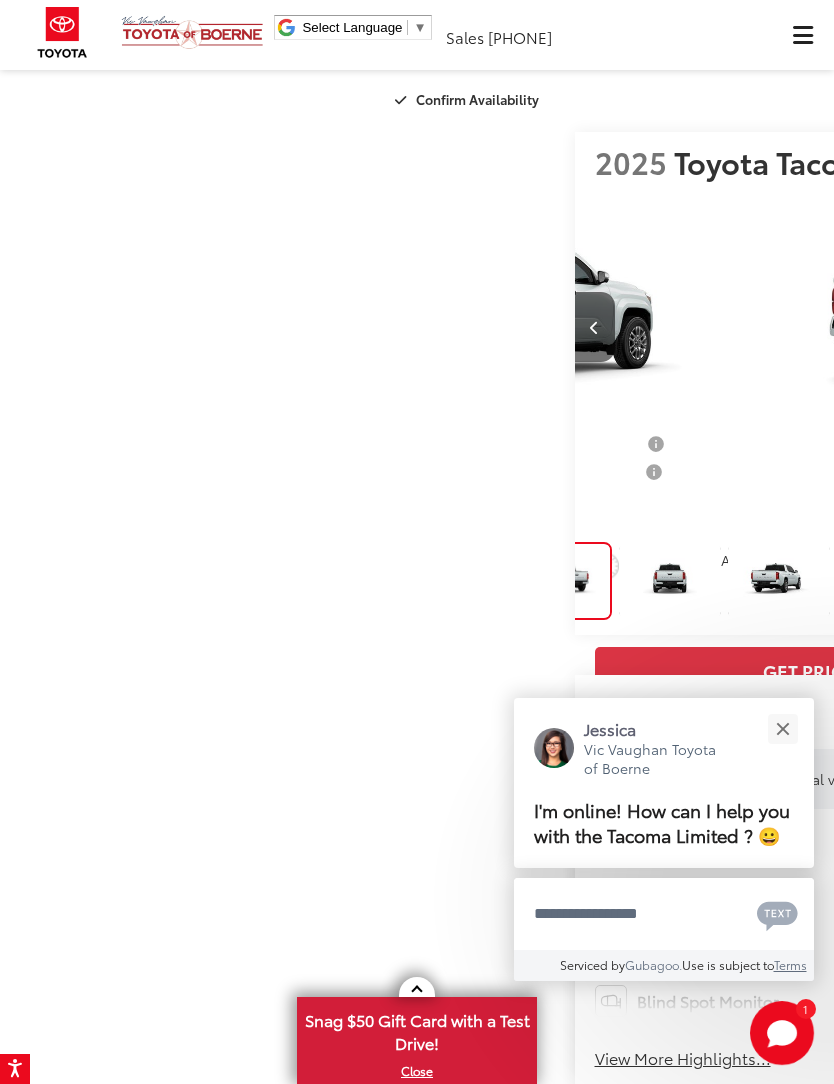 click at bounding box center (1074, 327) 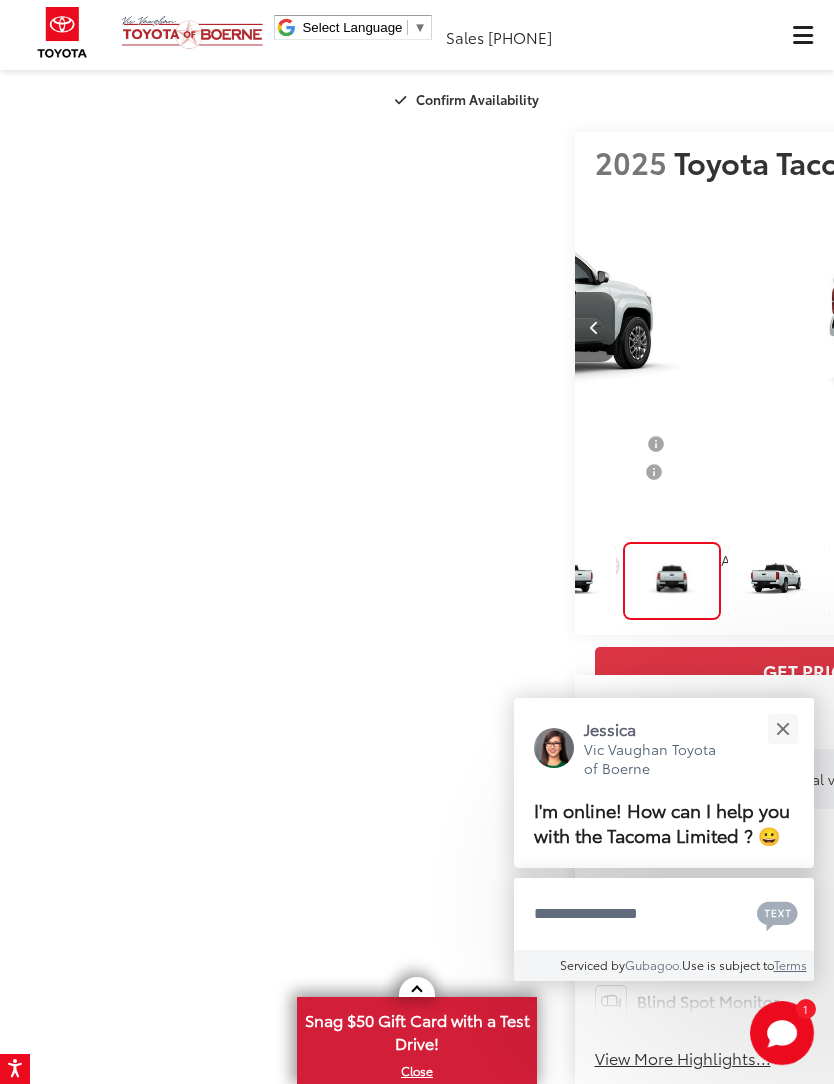 scroll, scrollTop: 0, scrollLeft: 5691, axis: horizontal 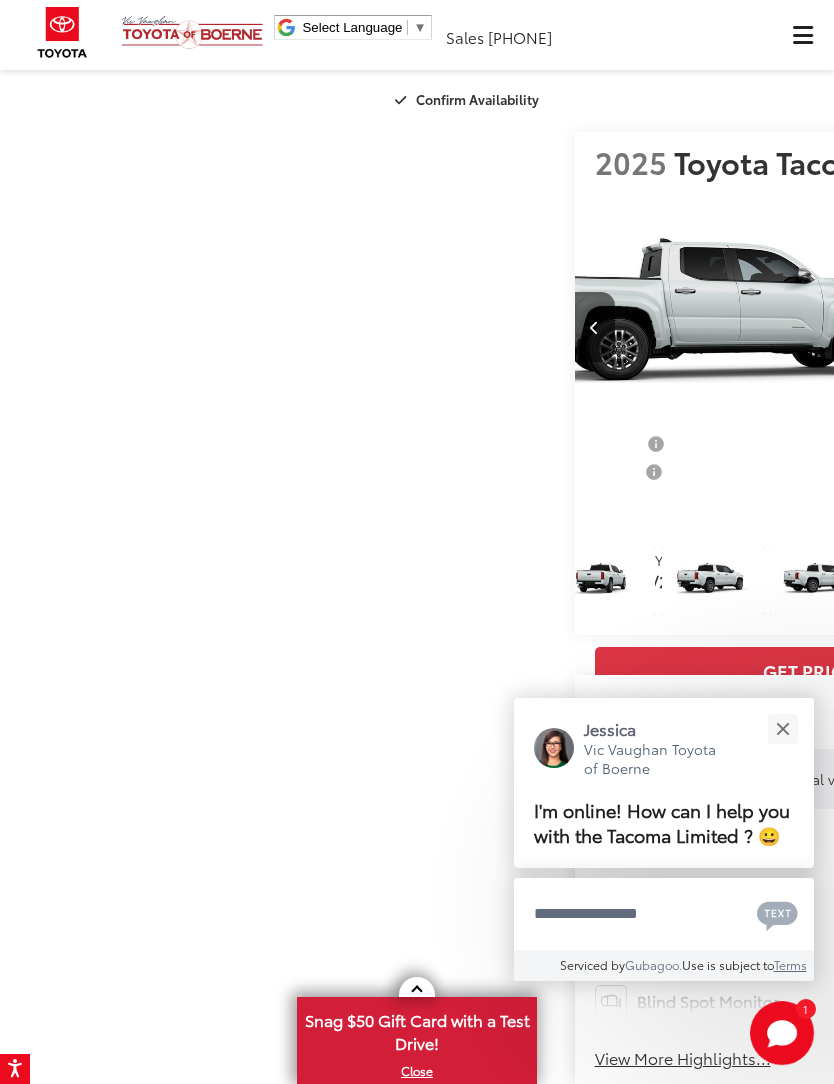 click at bounding box center (1074, 327) 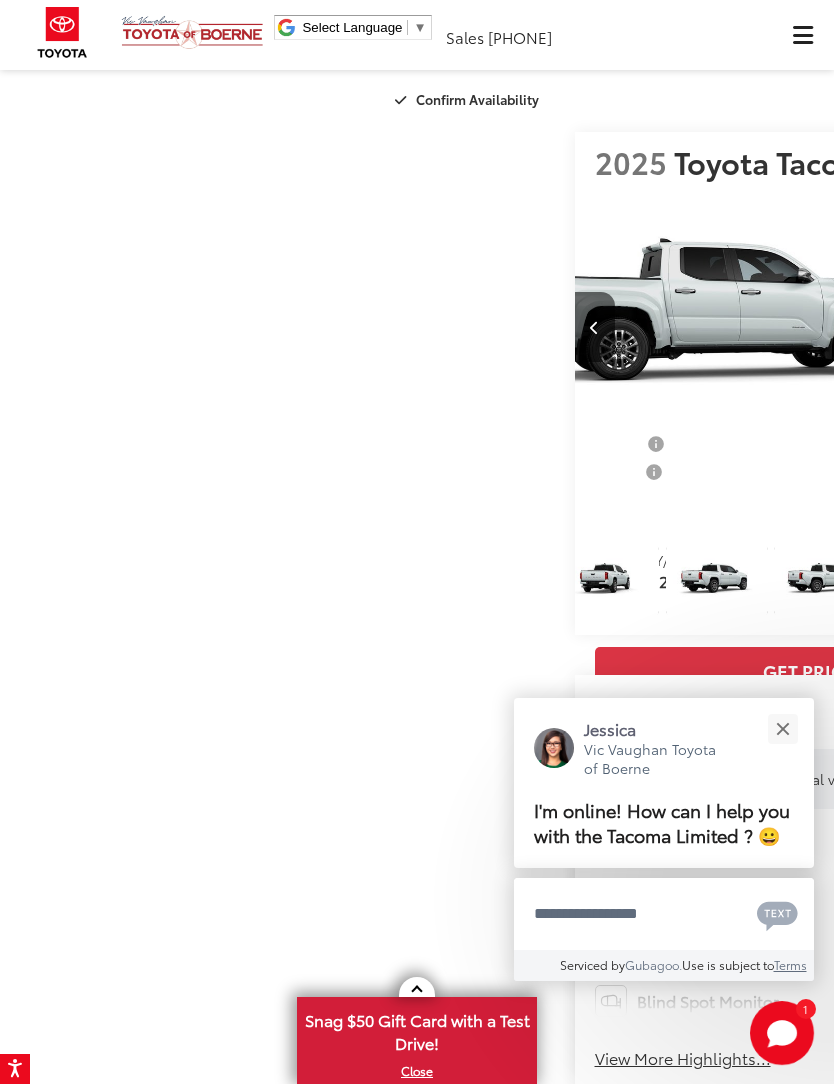 scroll, scrollTop: 0, scrollLeft: 6567, axis: horizontal 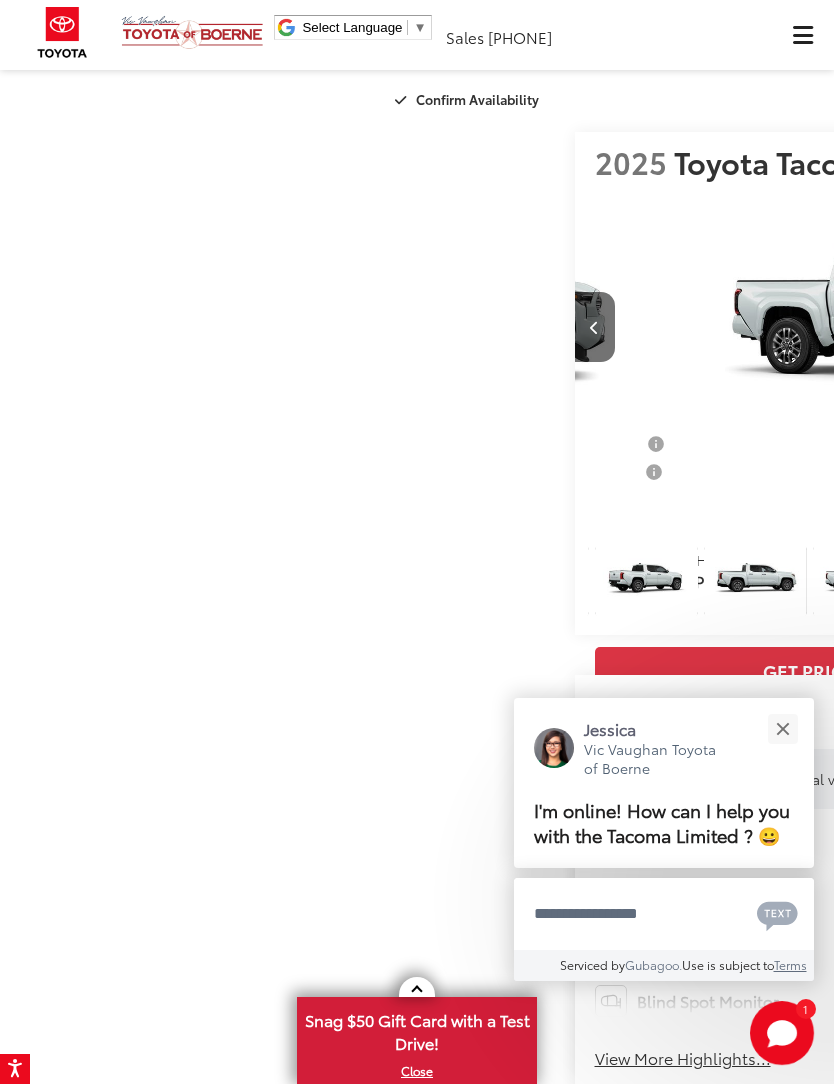 click at bounding box center [1074, 327] 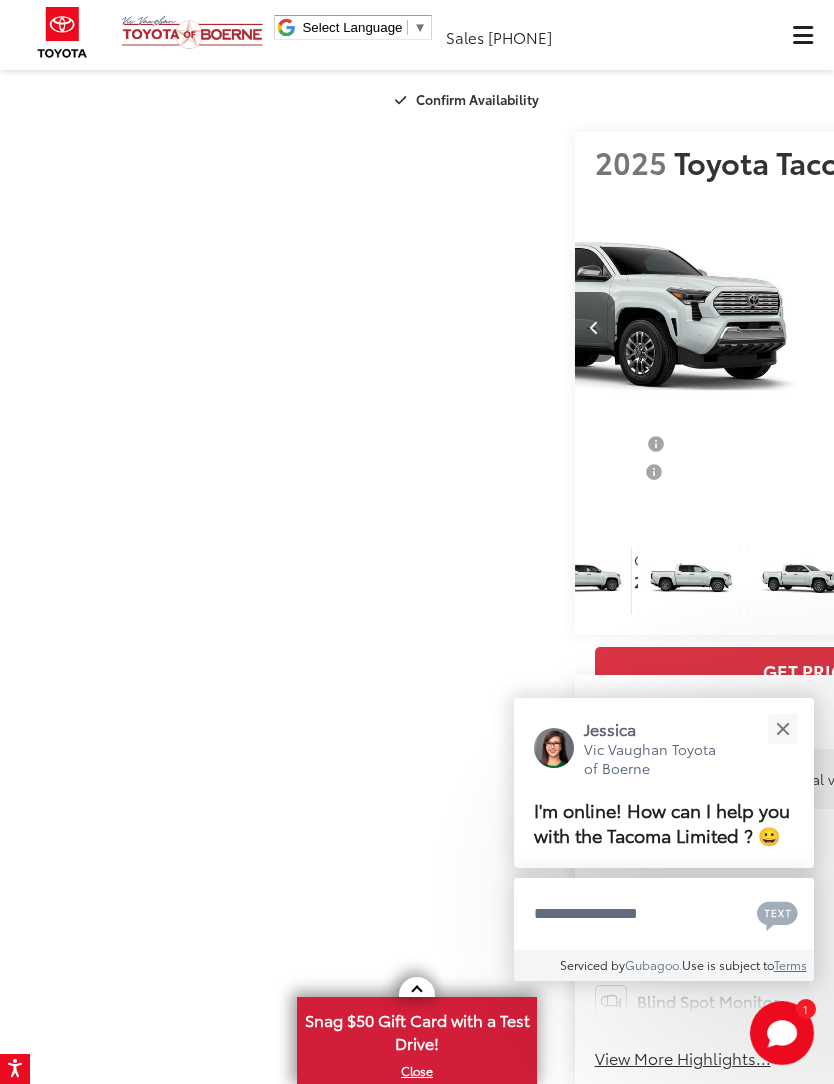 click at bounding box center [1074, 327] 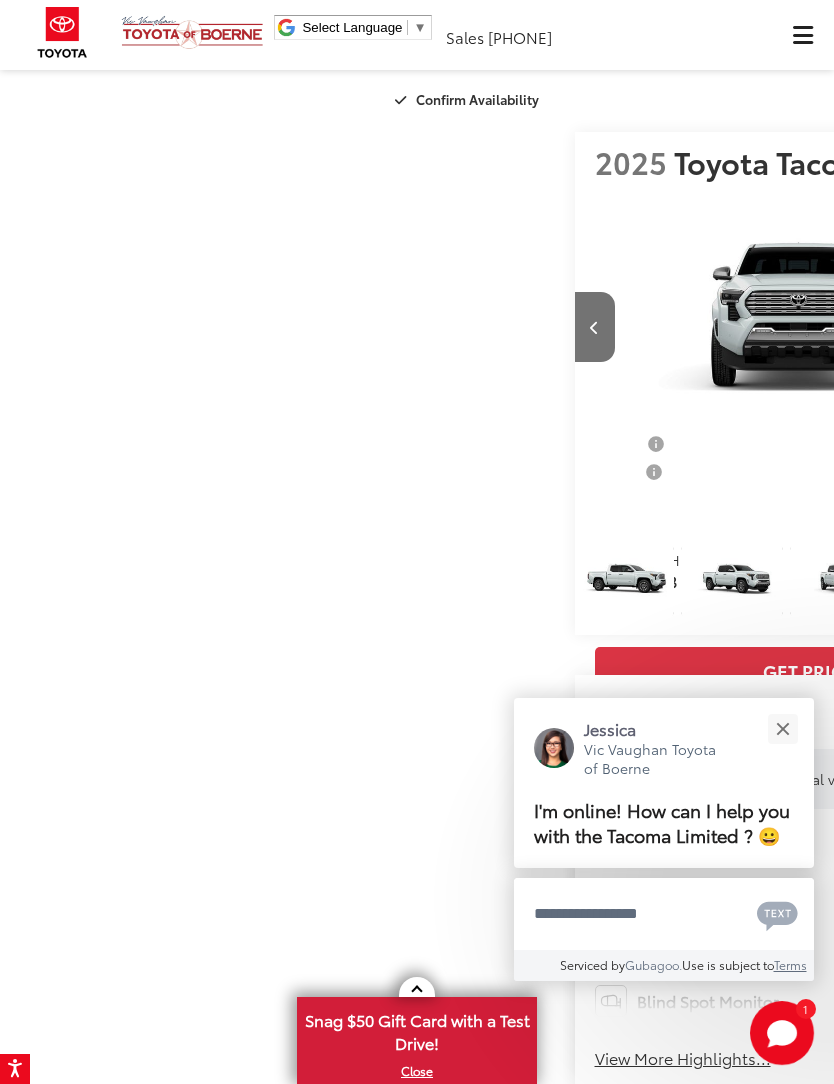 click at bounding box center [1074, 327] 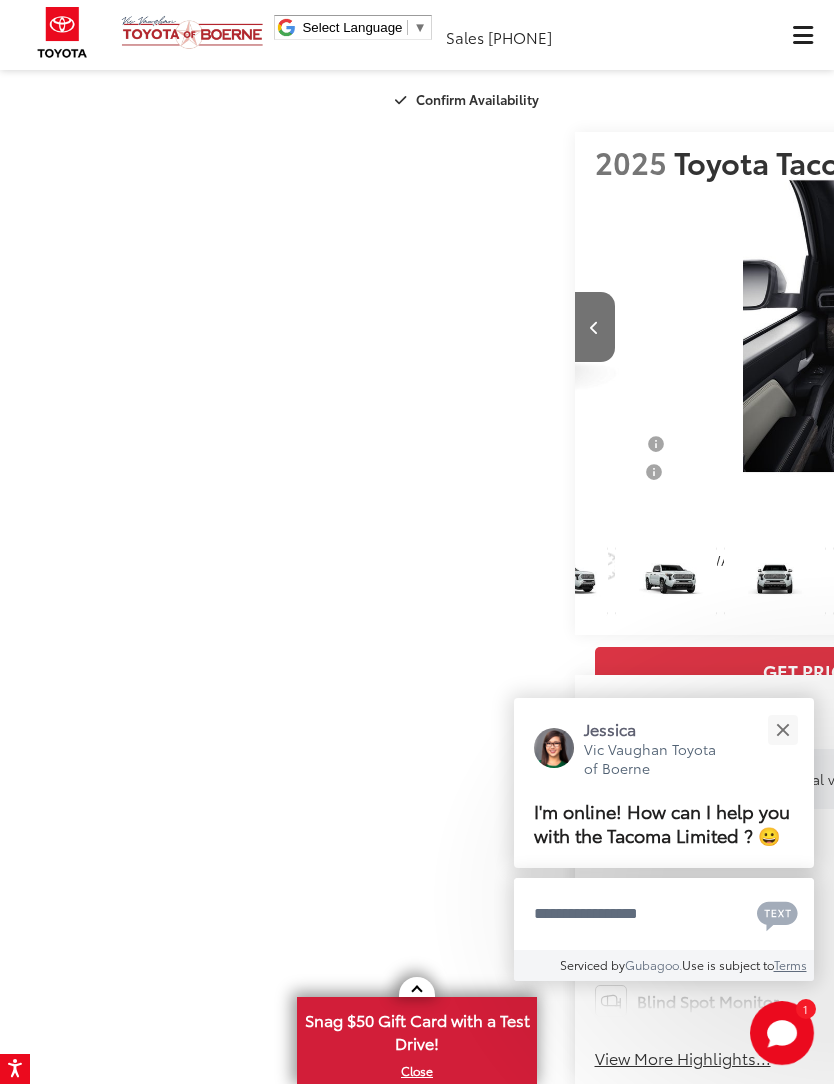 click at bounding box center [1074, 327] 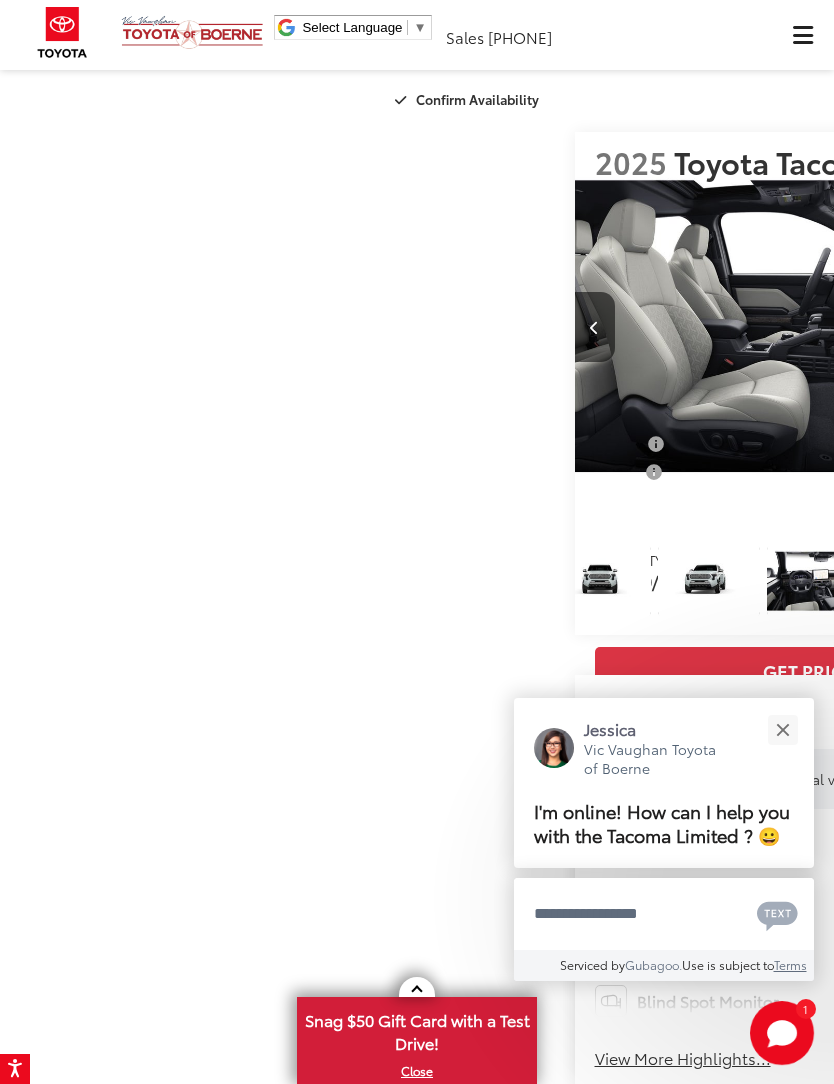 click at bounding box center (1074, 327) 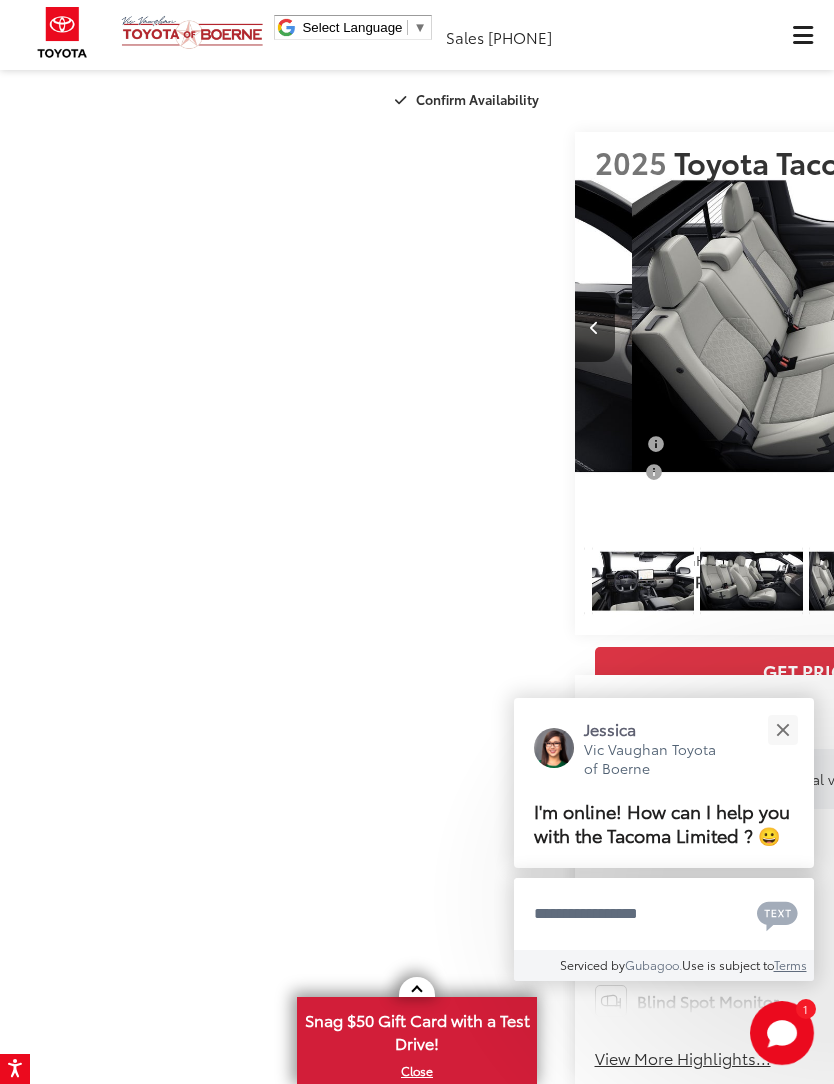 click at bounding box center [1074, 327] 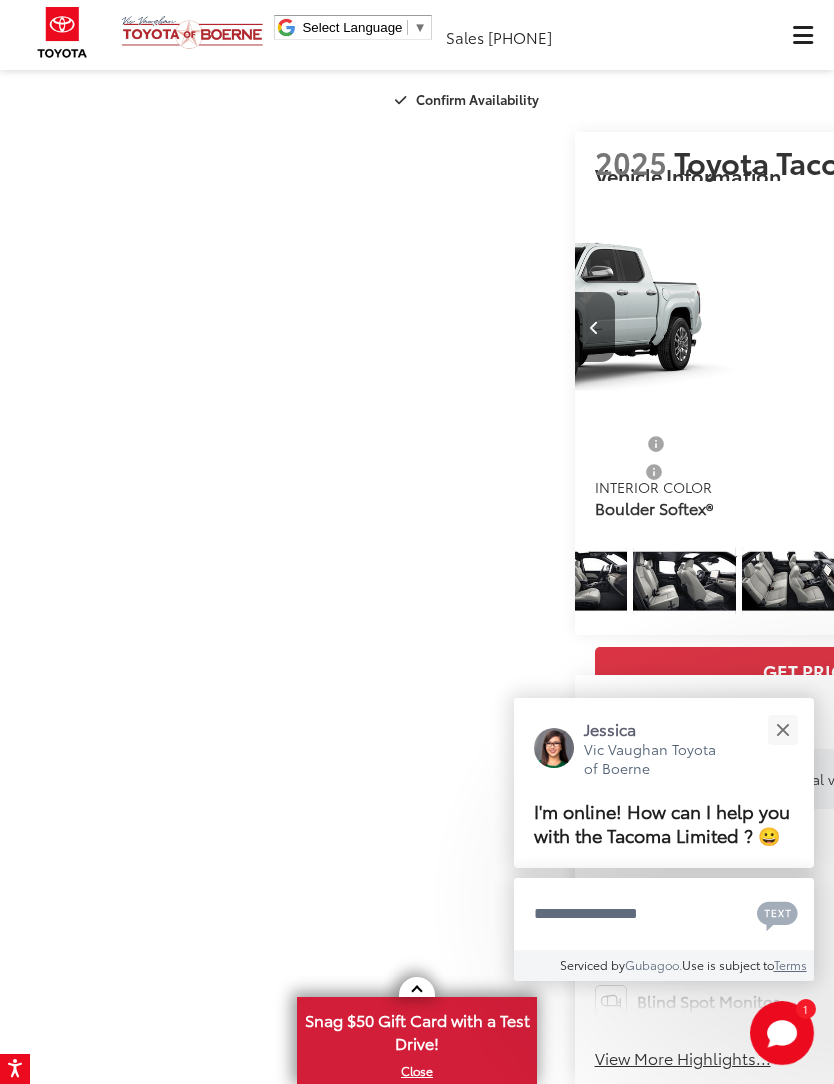 click at bounding box center [1074, 327] 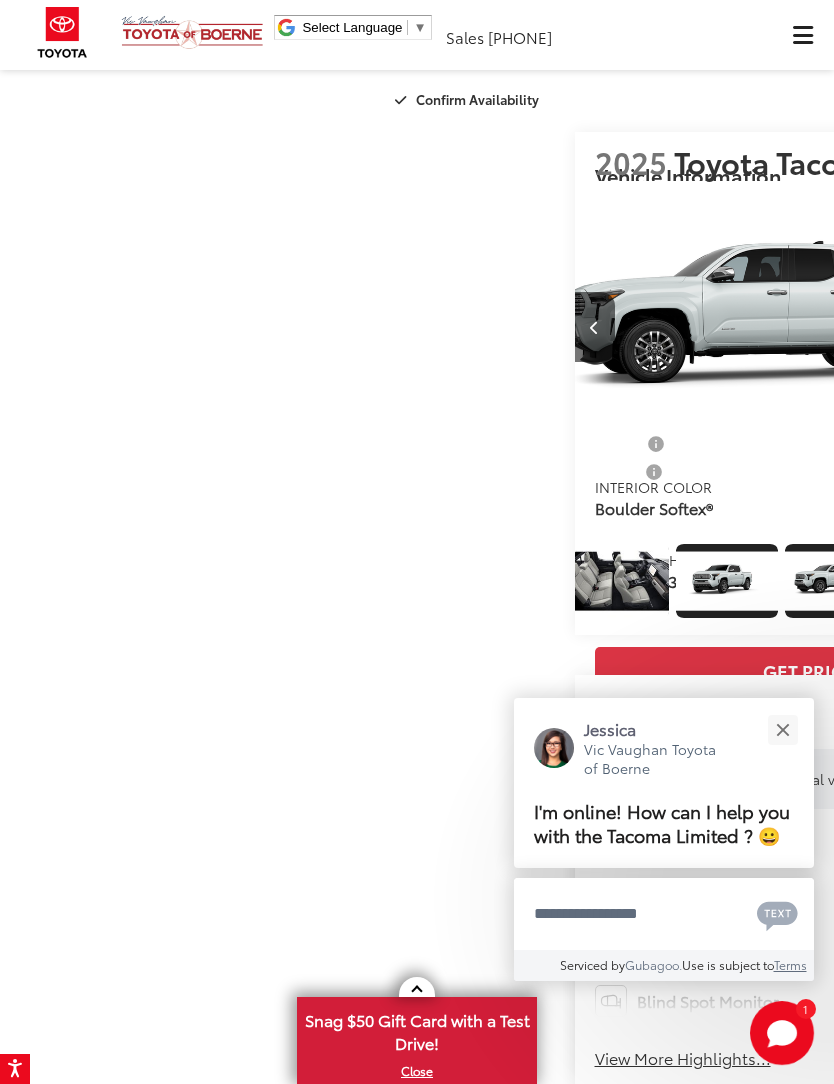 click at bounding box center [1074, 327] 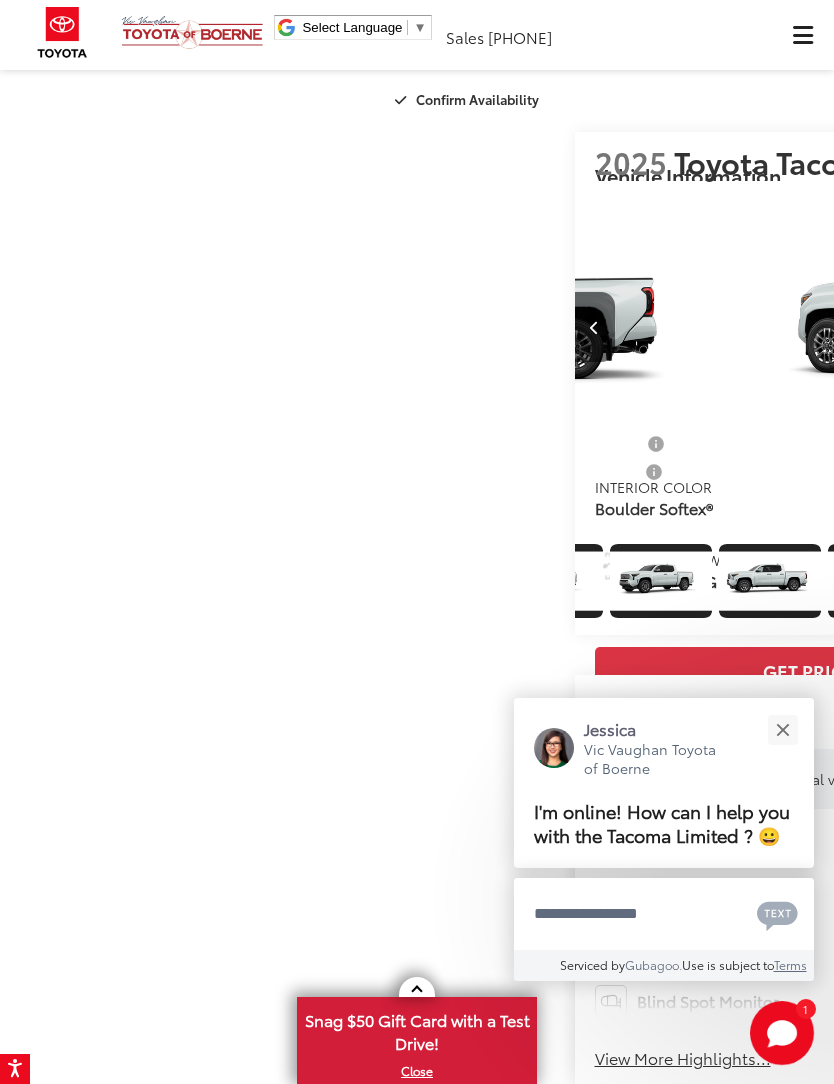 click at bounding box center [1074, 327] 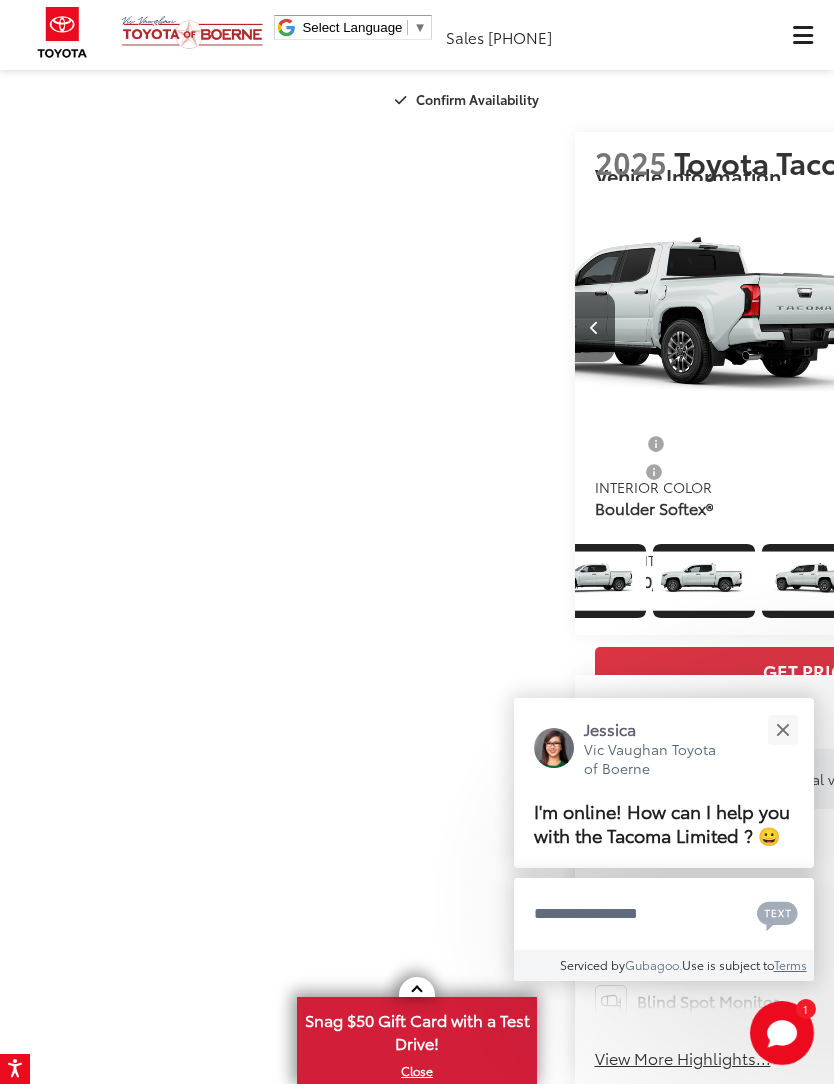 click at bounding box center [1074, 327] 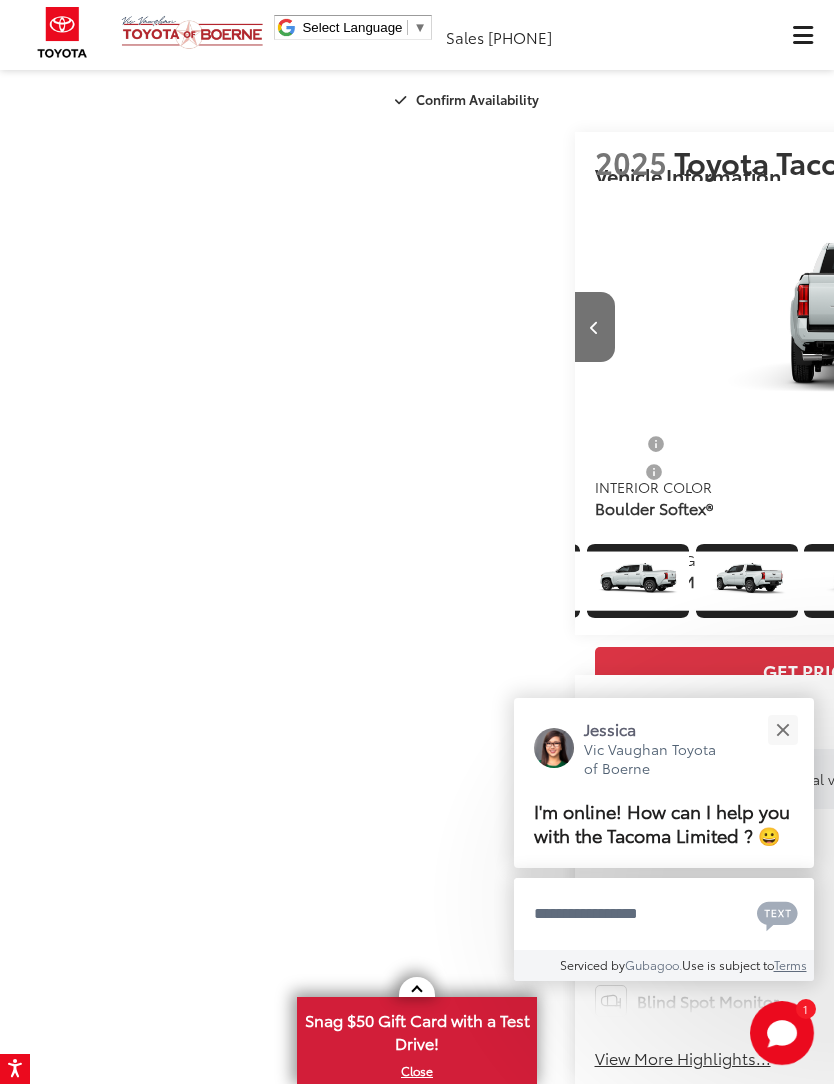 click at bounding box center (782, 729) 